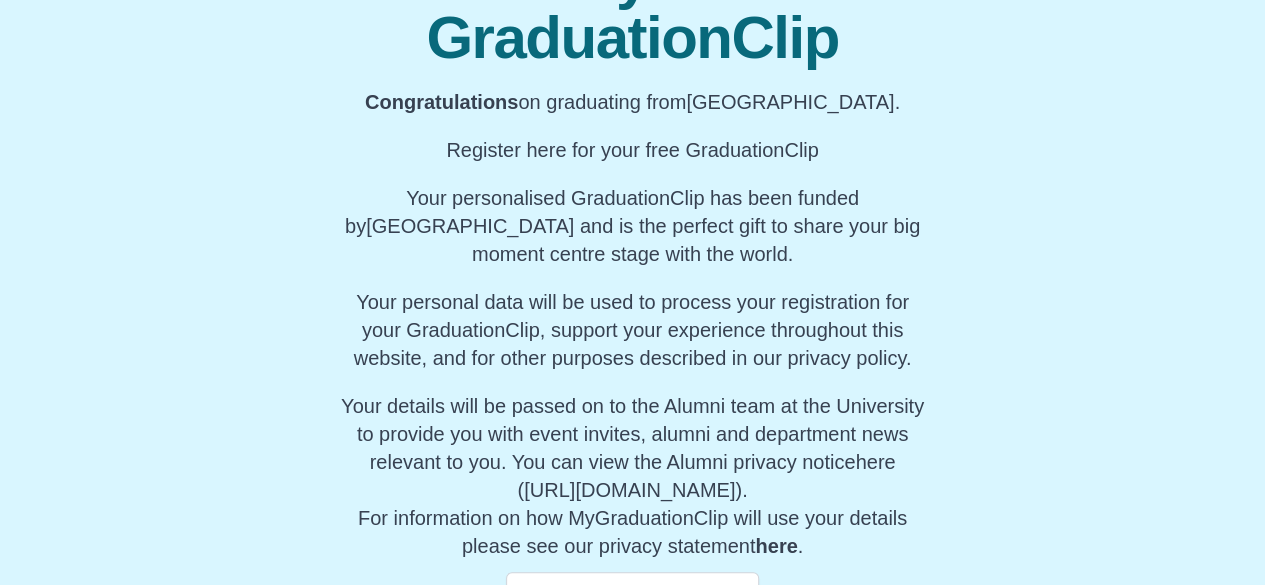scroll, scrollTop: 318, scrollLeft: 0, axis: vertical 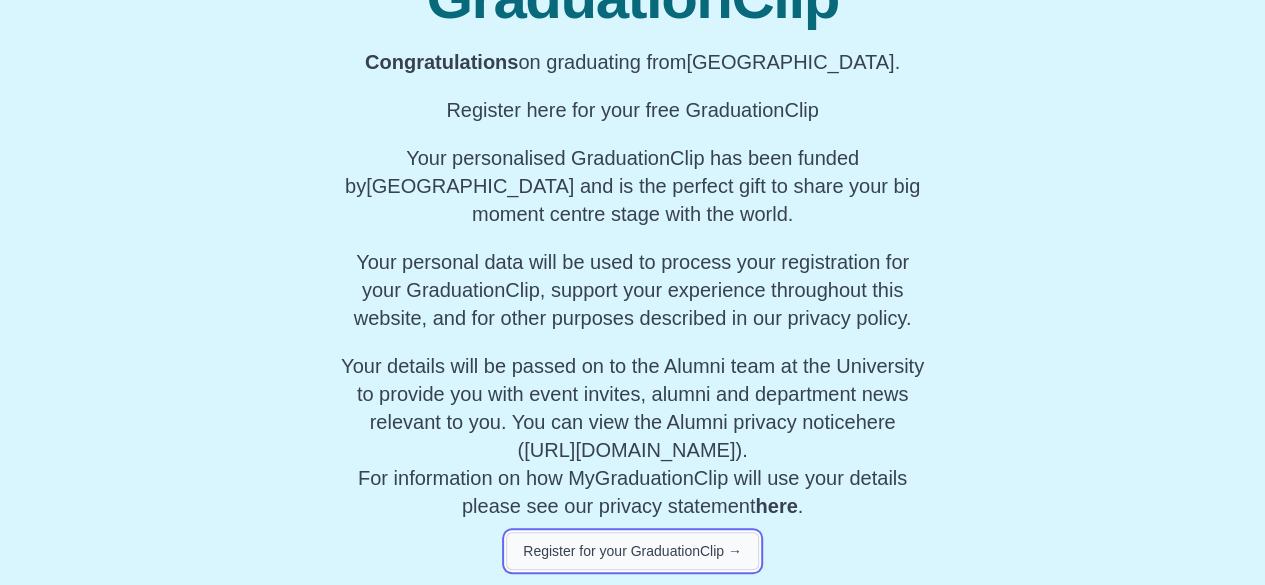 click on "Register for your GraduationClip →" at bounding box center [632, 551] 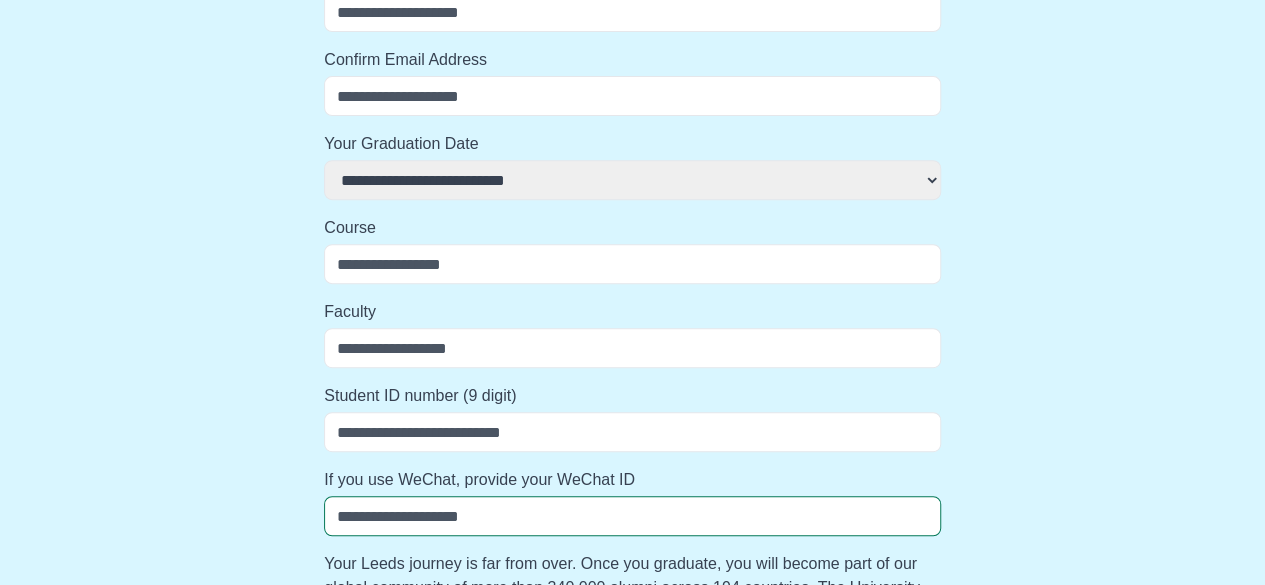 scroll, scrollTop: 1170, scrollLeft: 0, axis: vertical 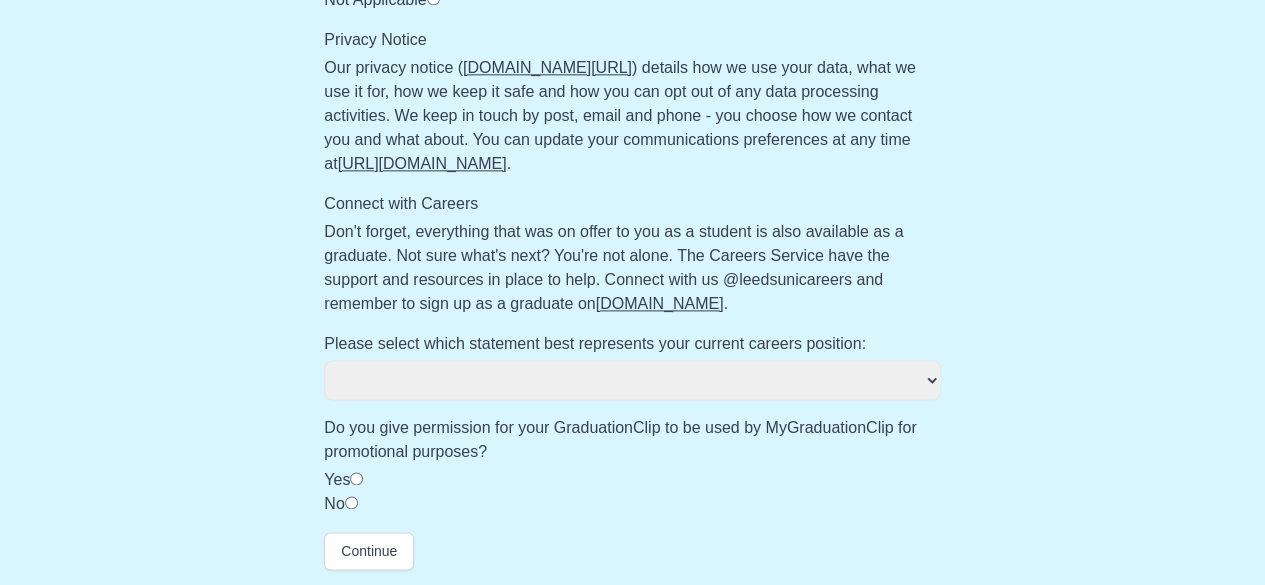 click on "**********" at bounding box center (632, 380) 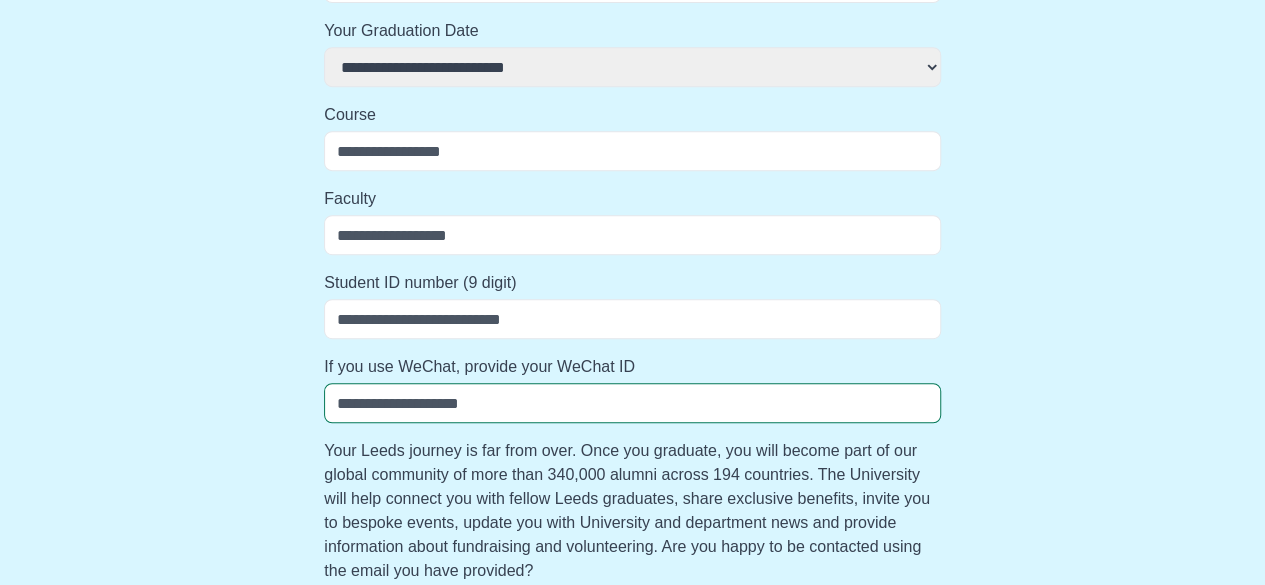 scroll, scrollTop: 0, scrollLeft: 0, axis: both 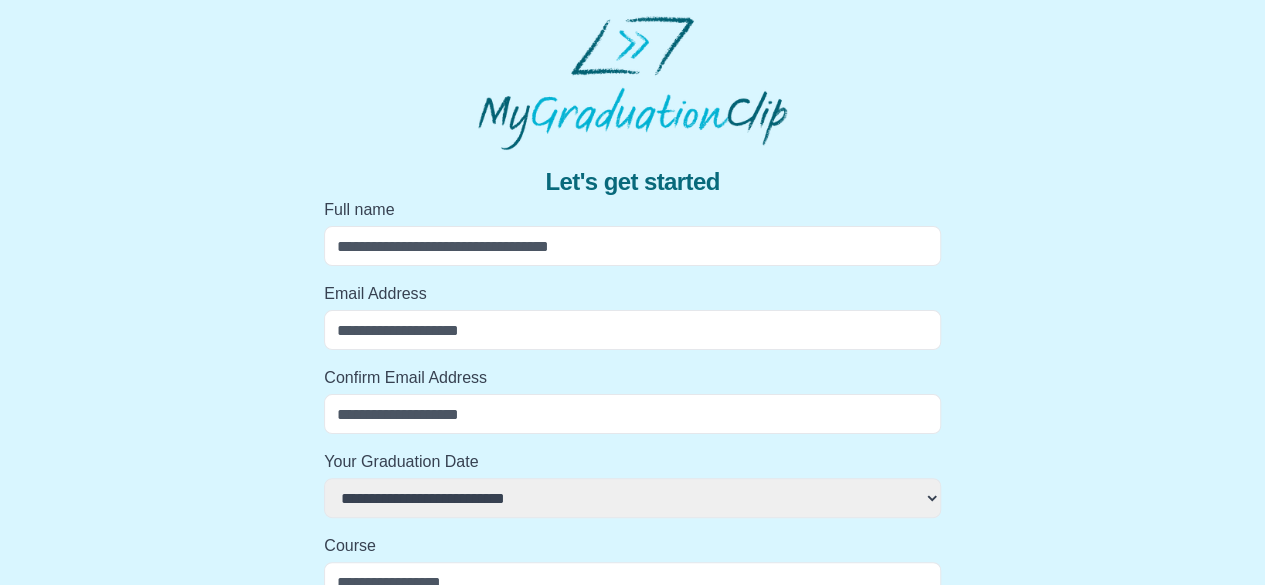 click on "Full name" at bounding box center [632, 246] 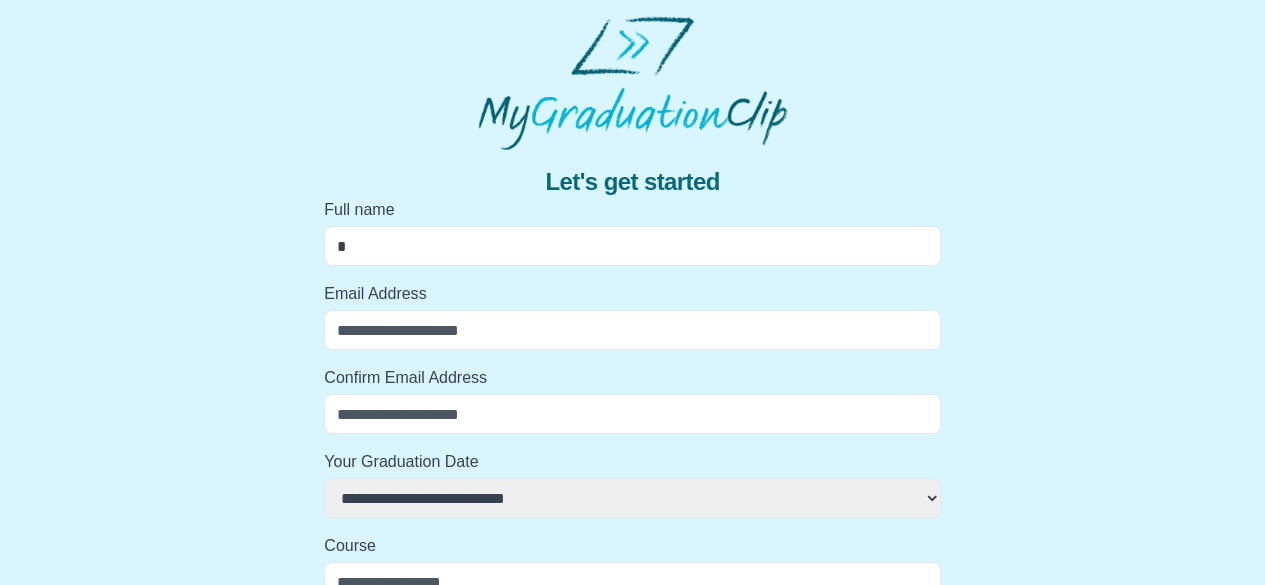 select 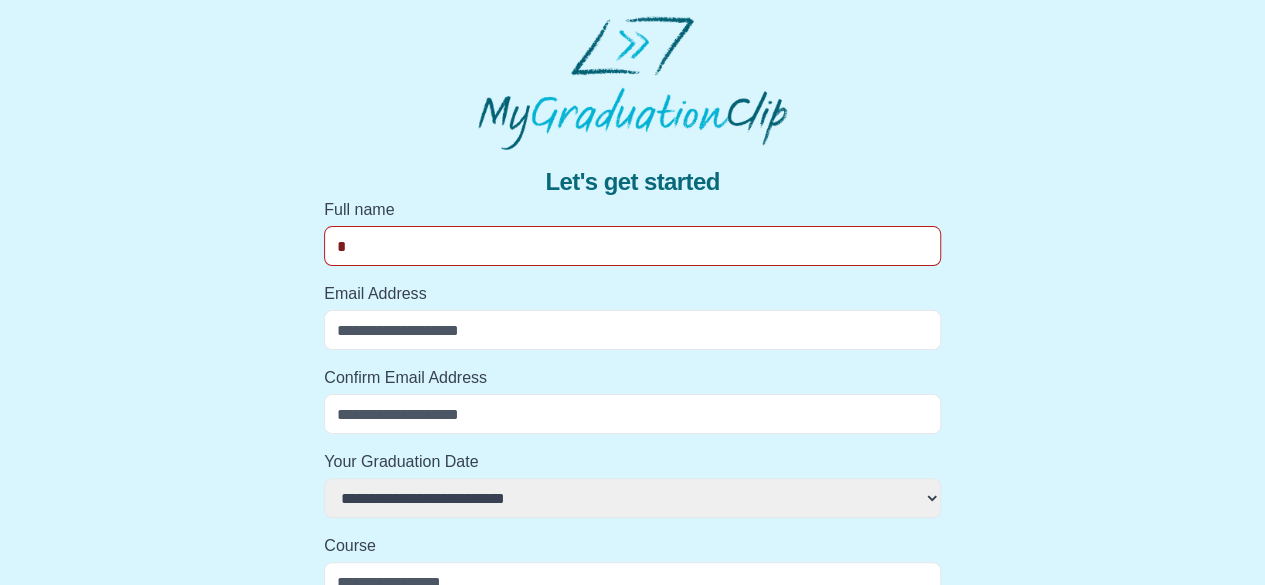type on "**" 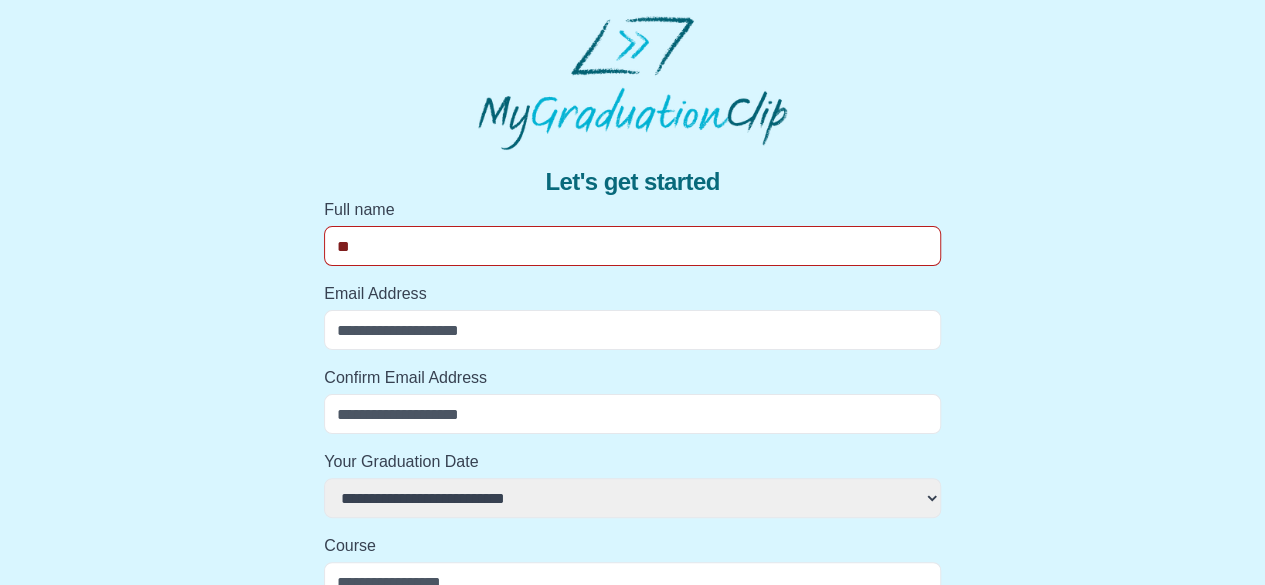 select 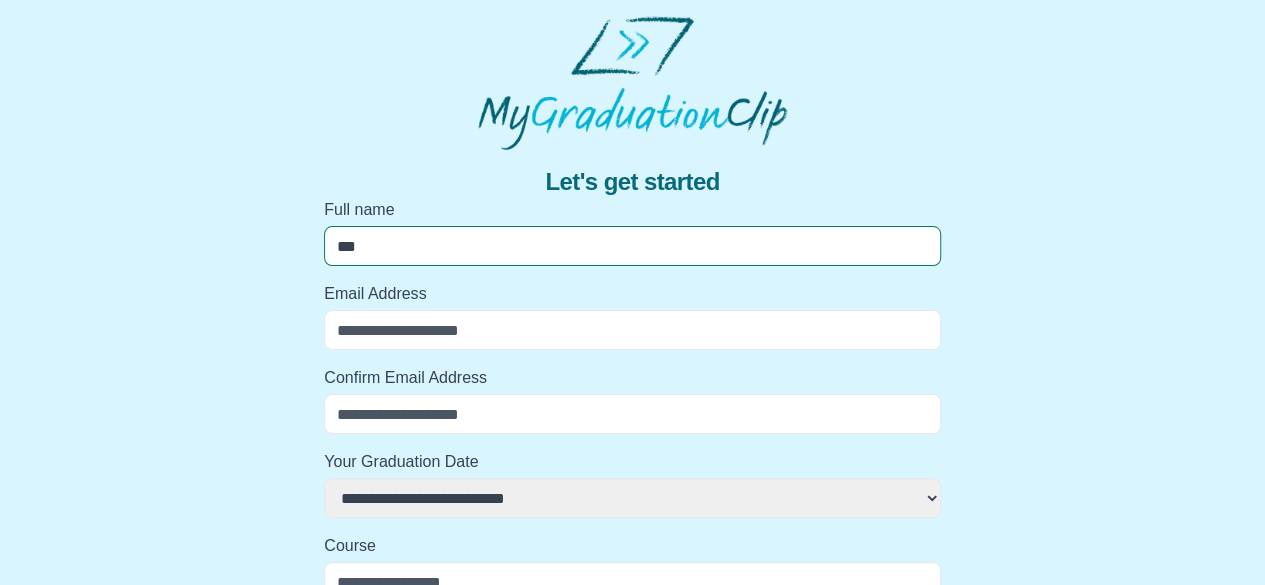 select 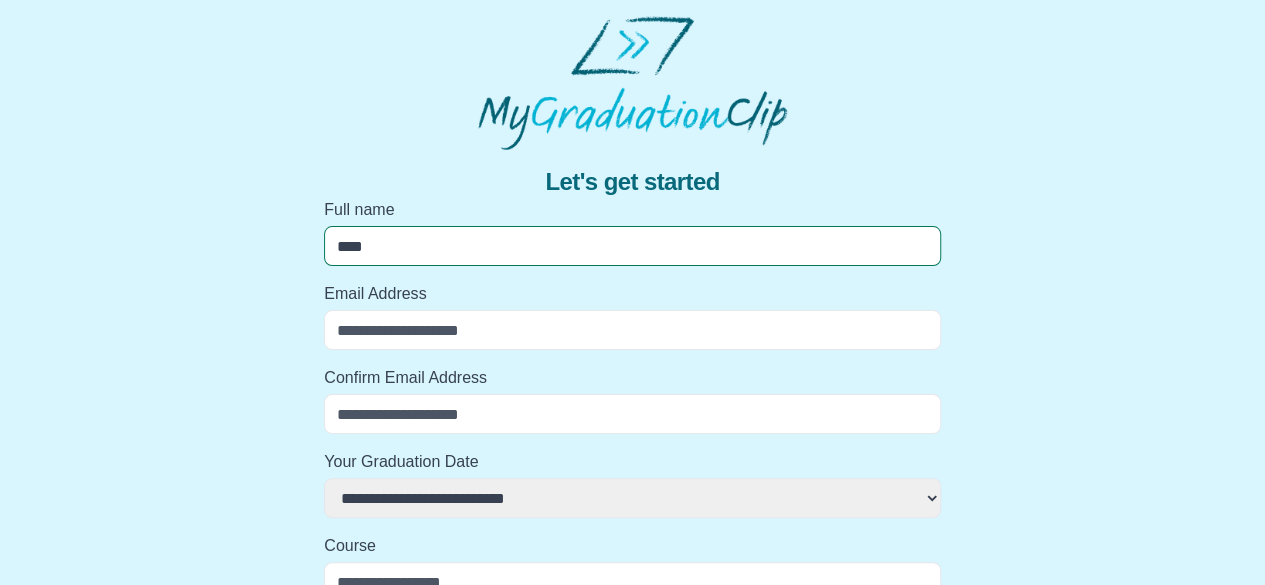 select 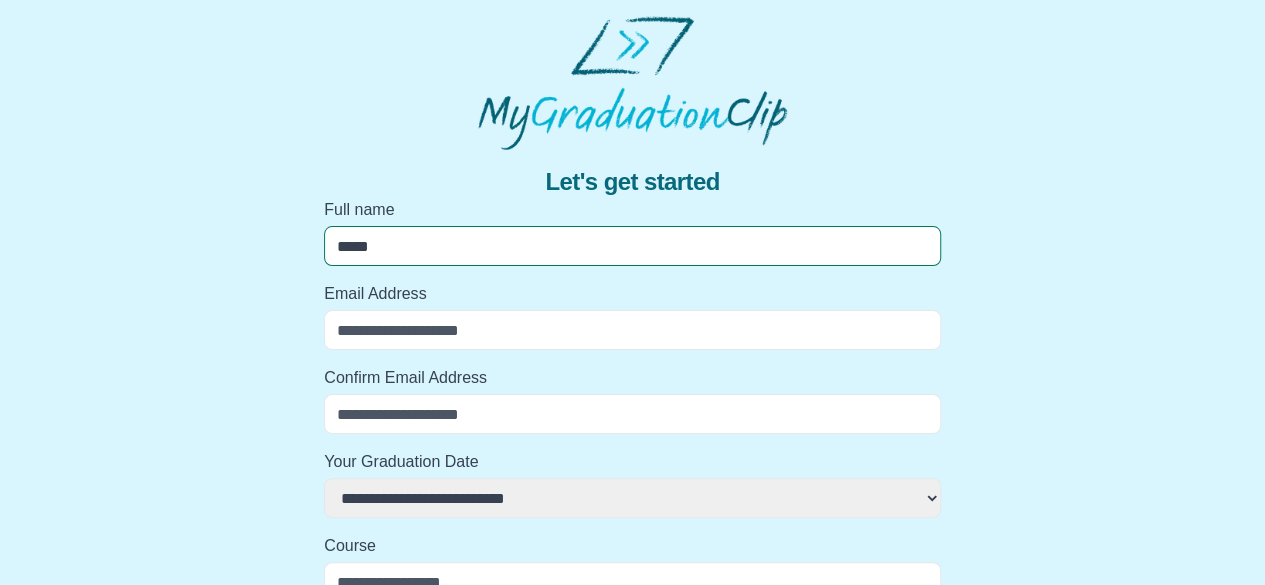 select 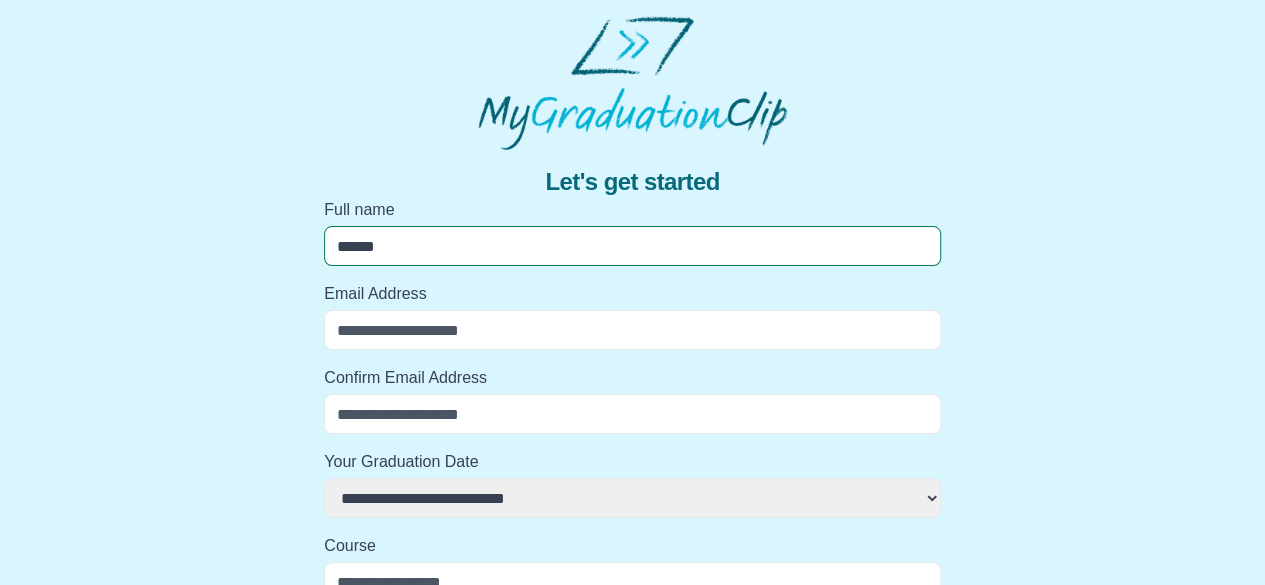 select 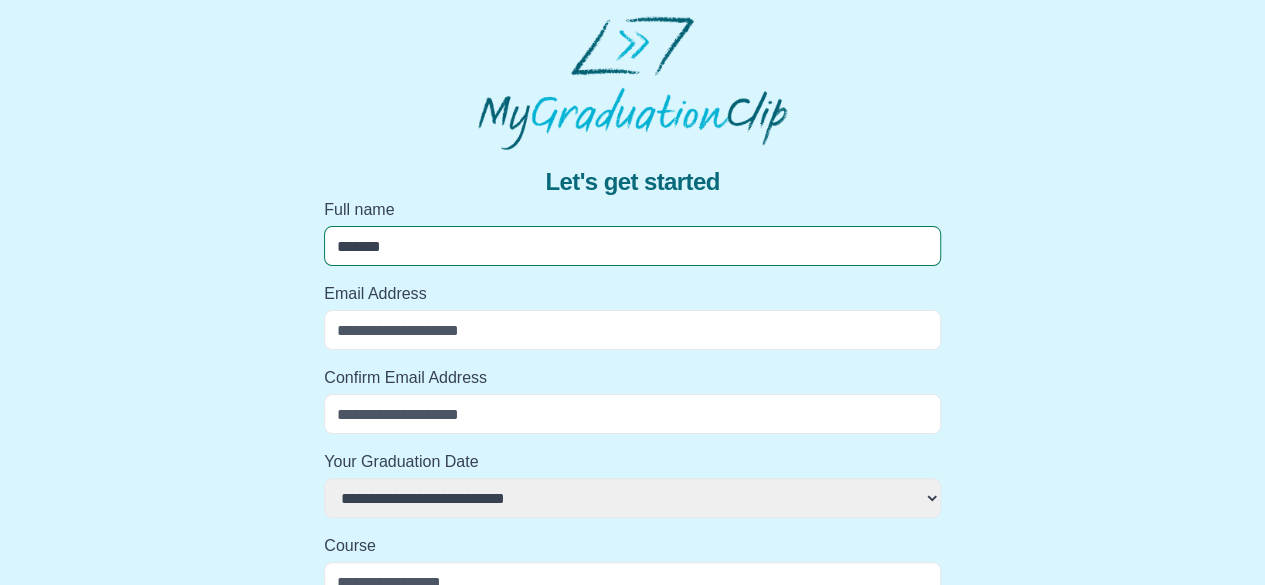 select 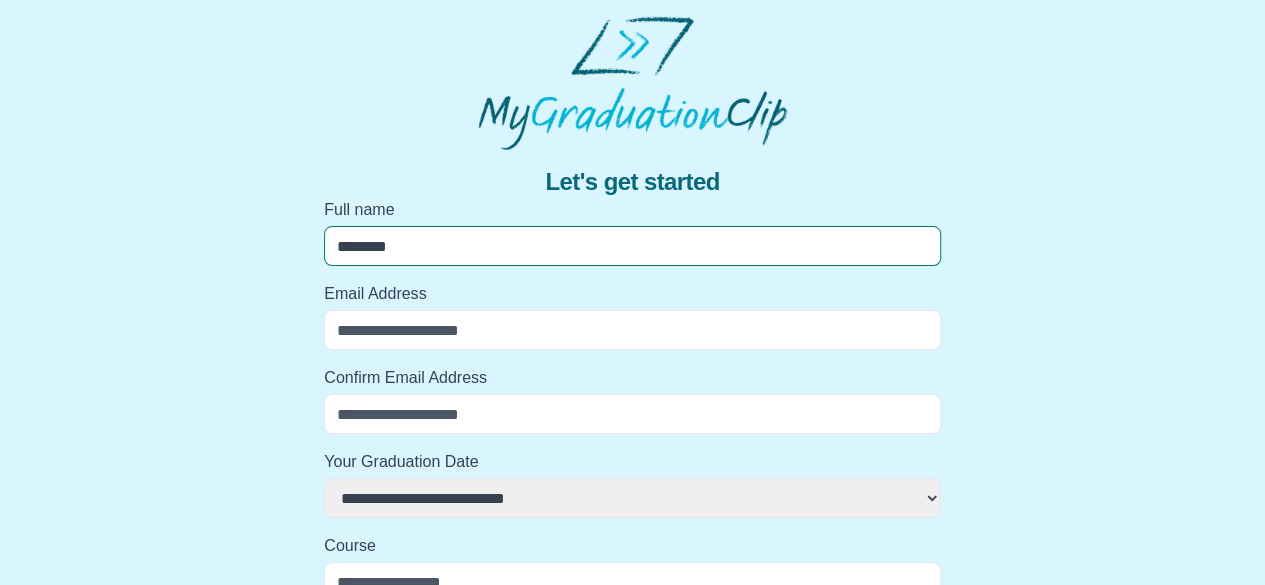 select 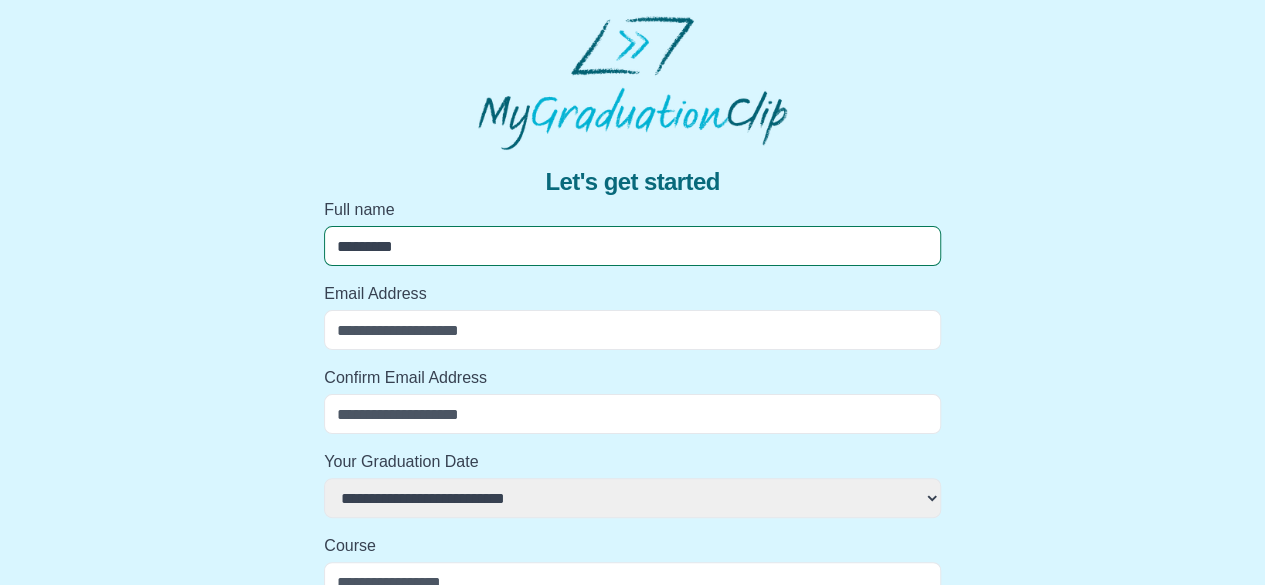 select 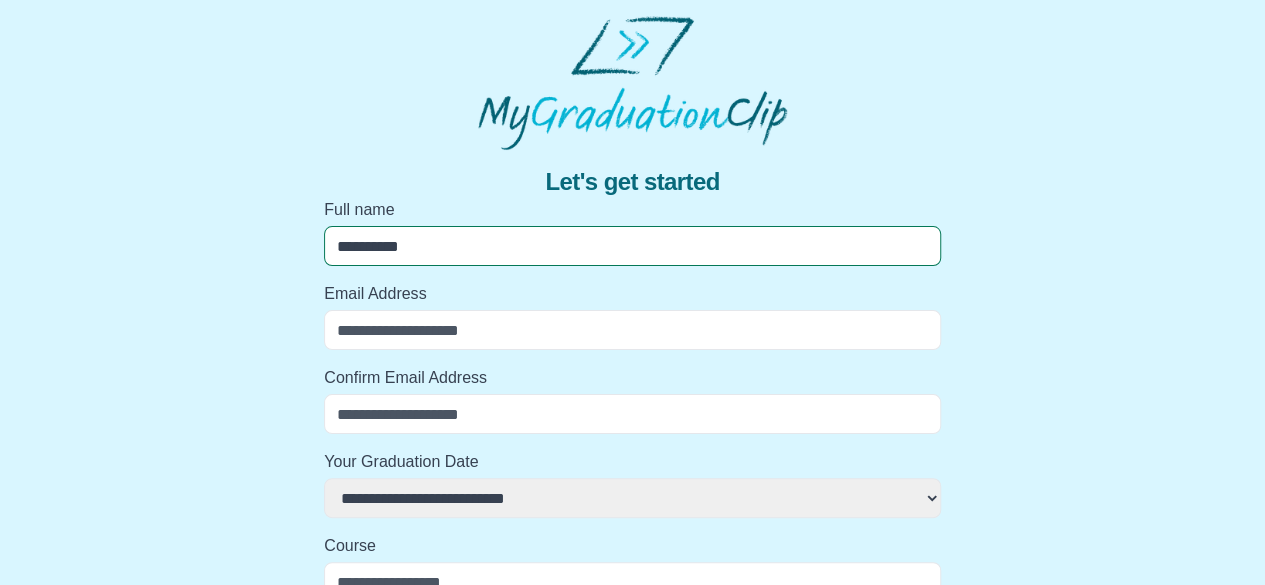 select 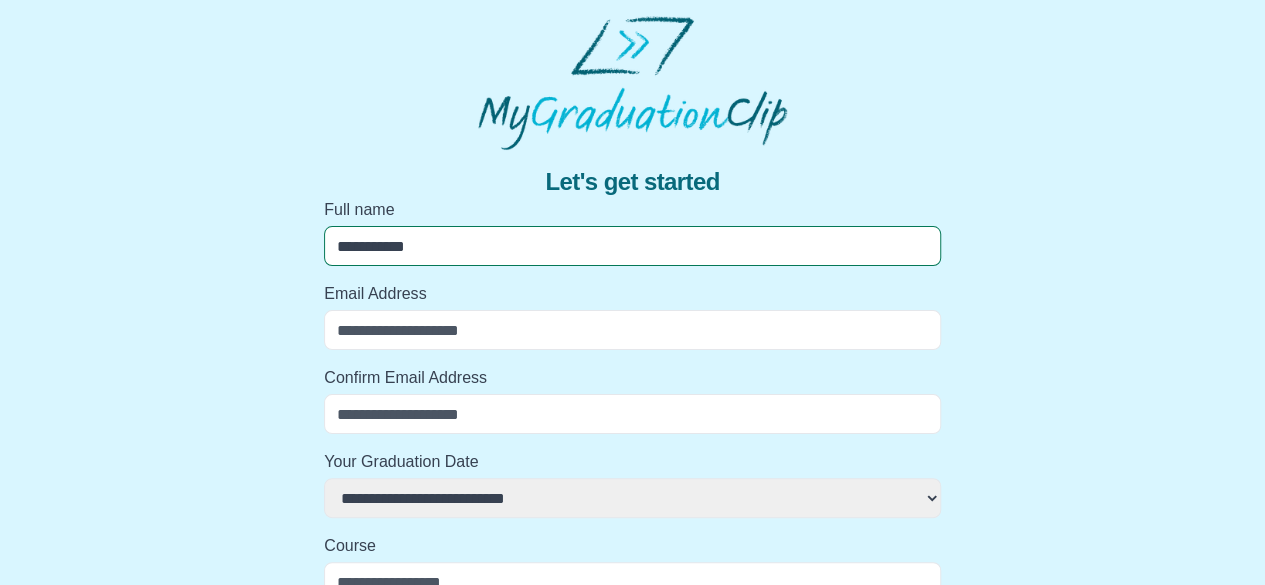 select 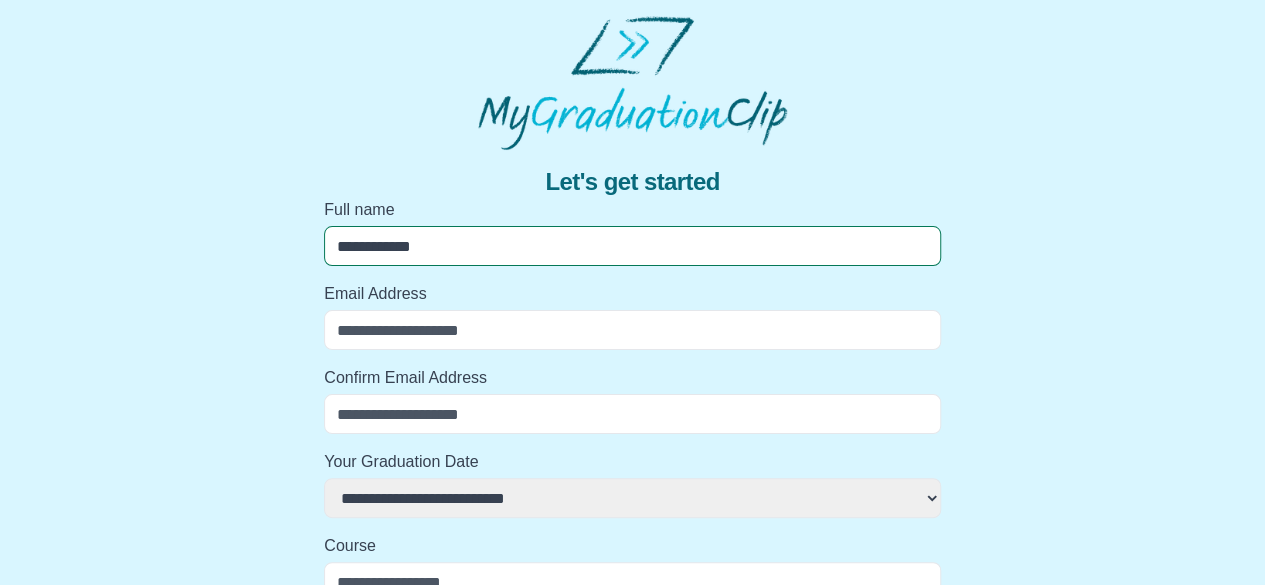select 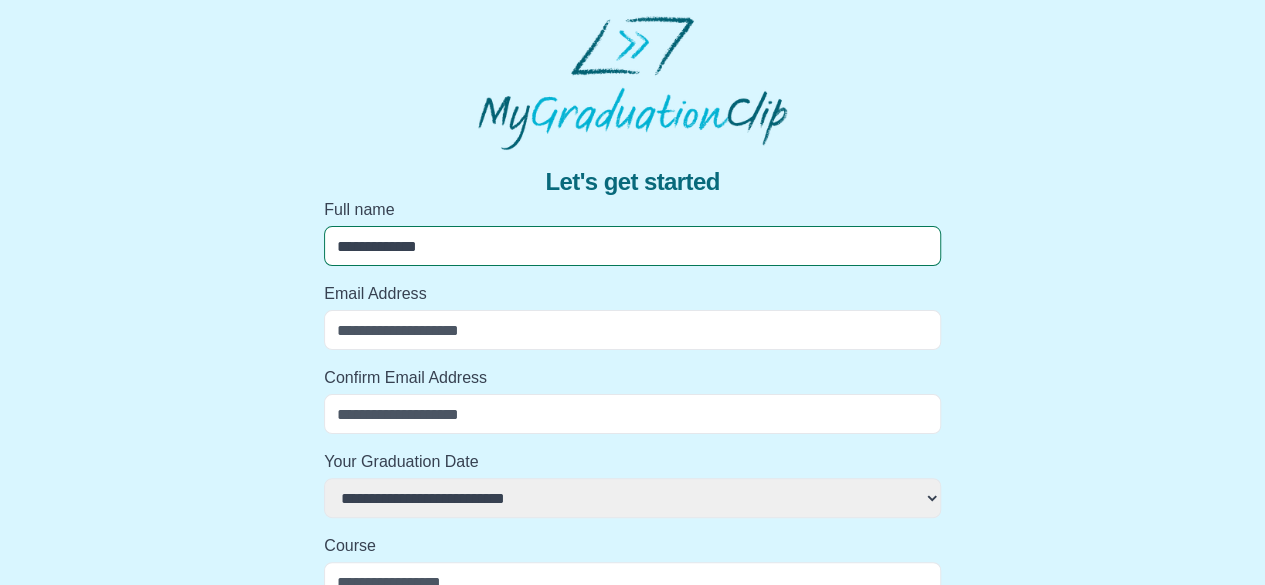 select 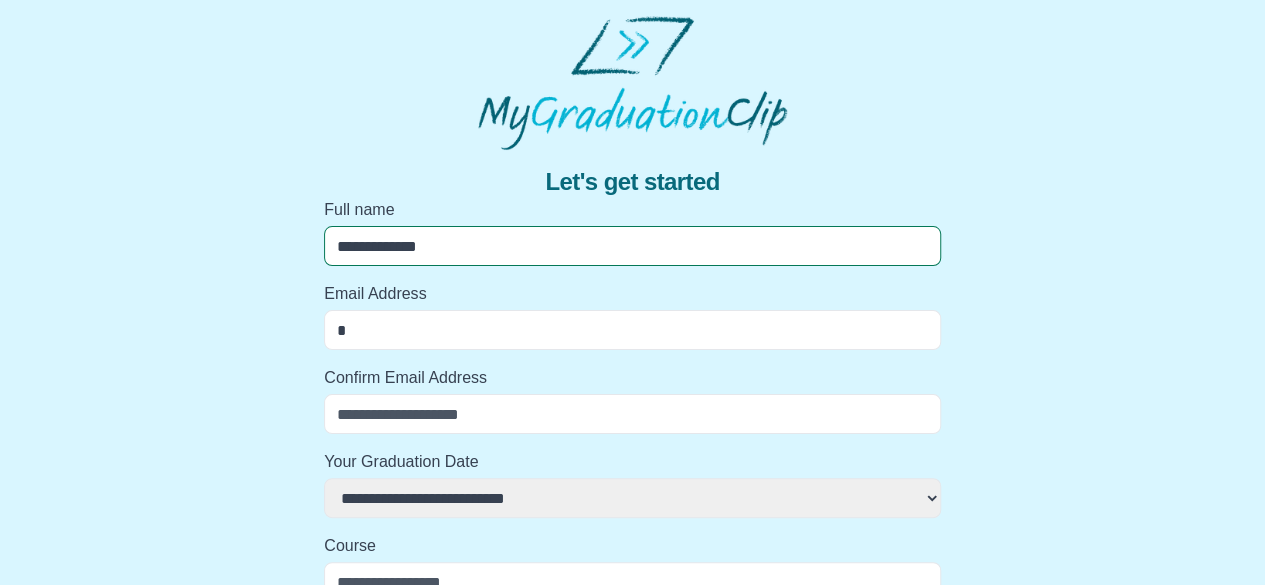 select 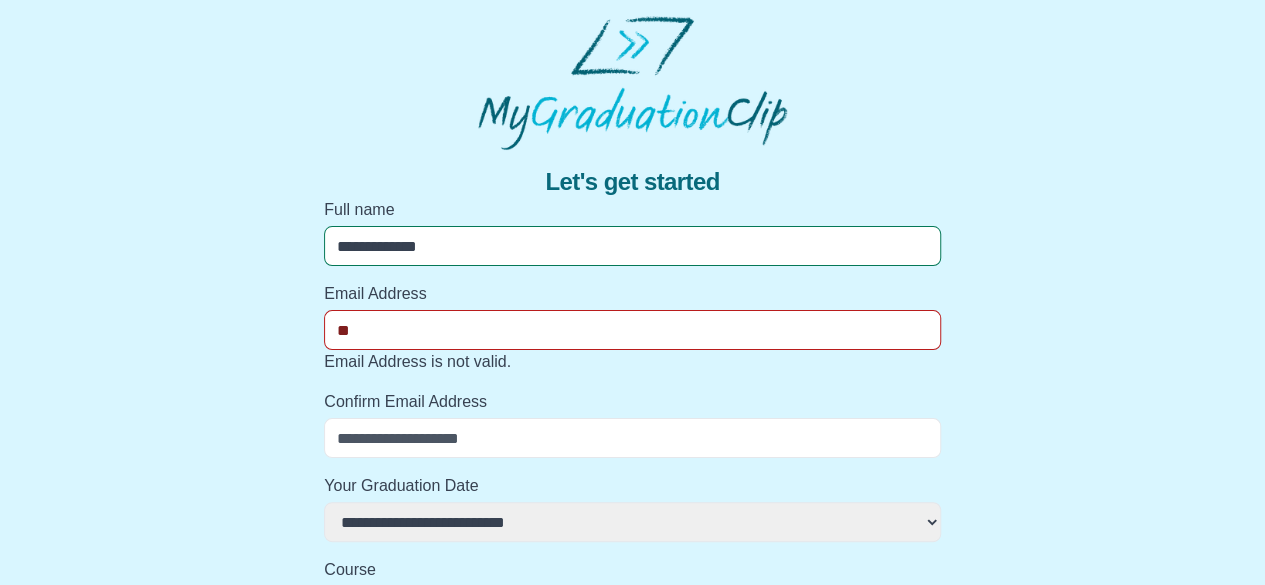 select 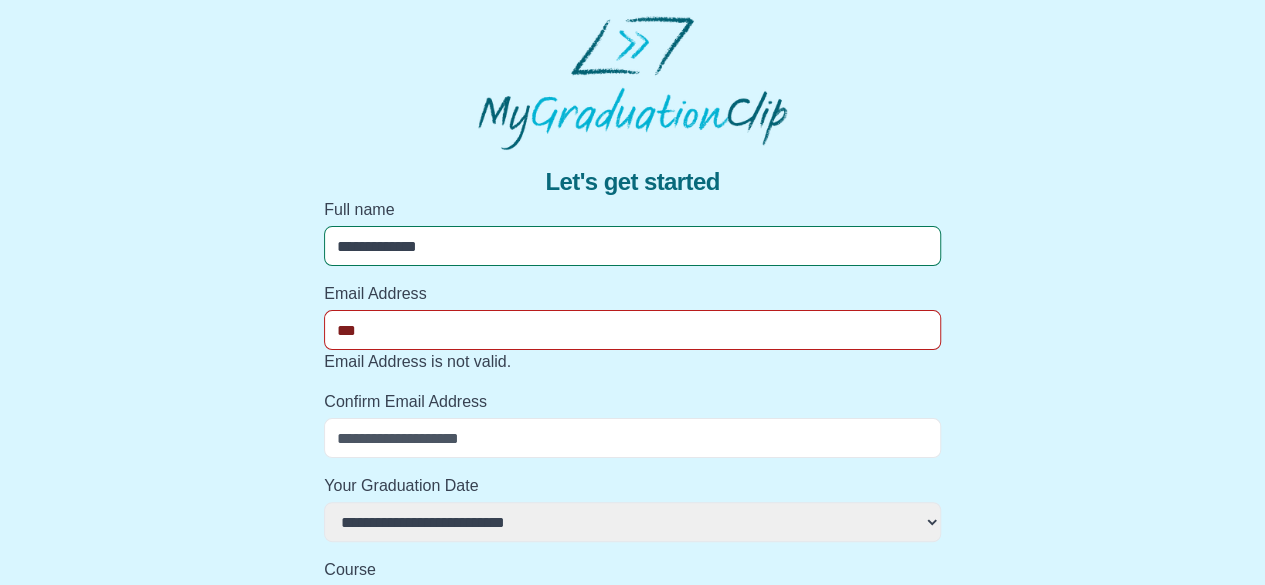 select 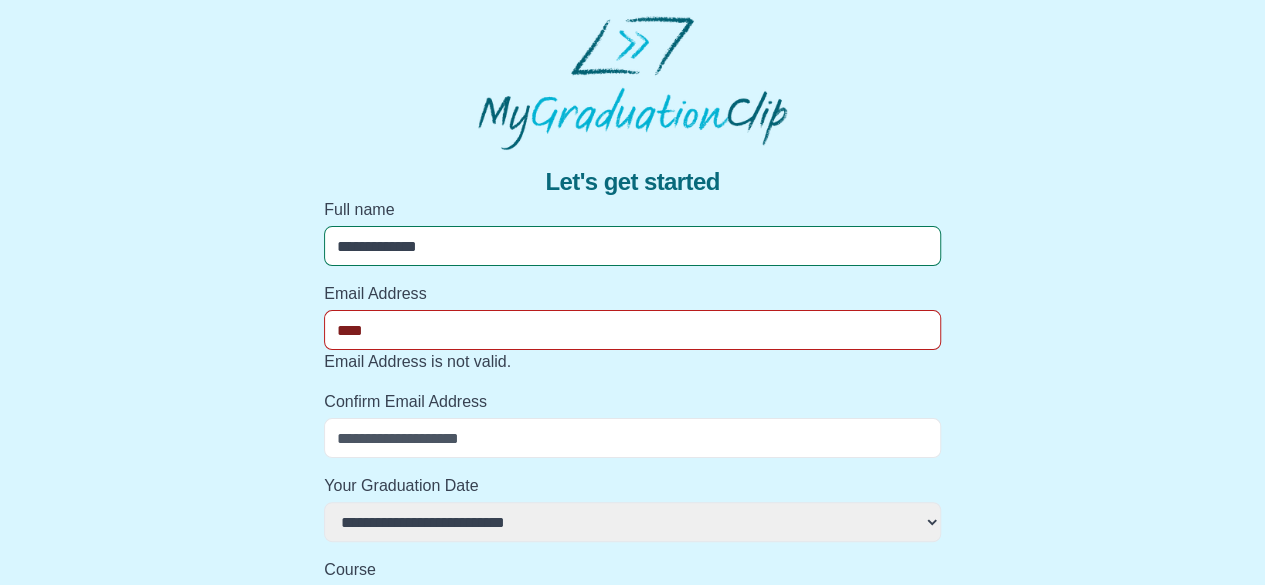 select 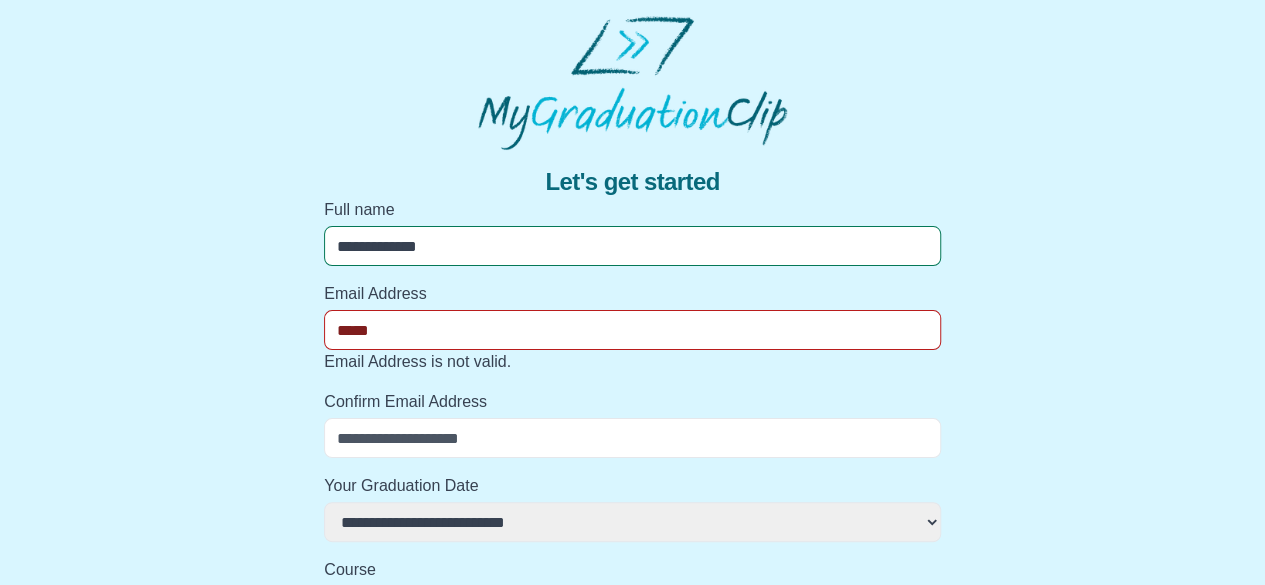 select 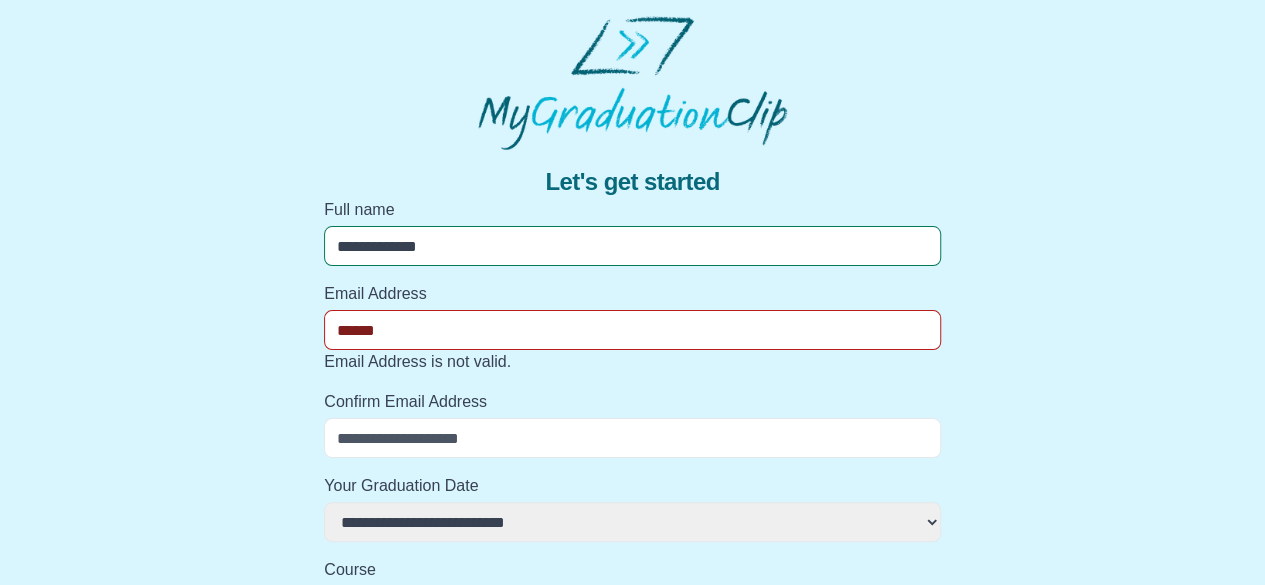 select 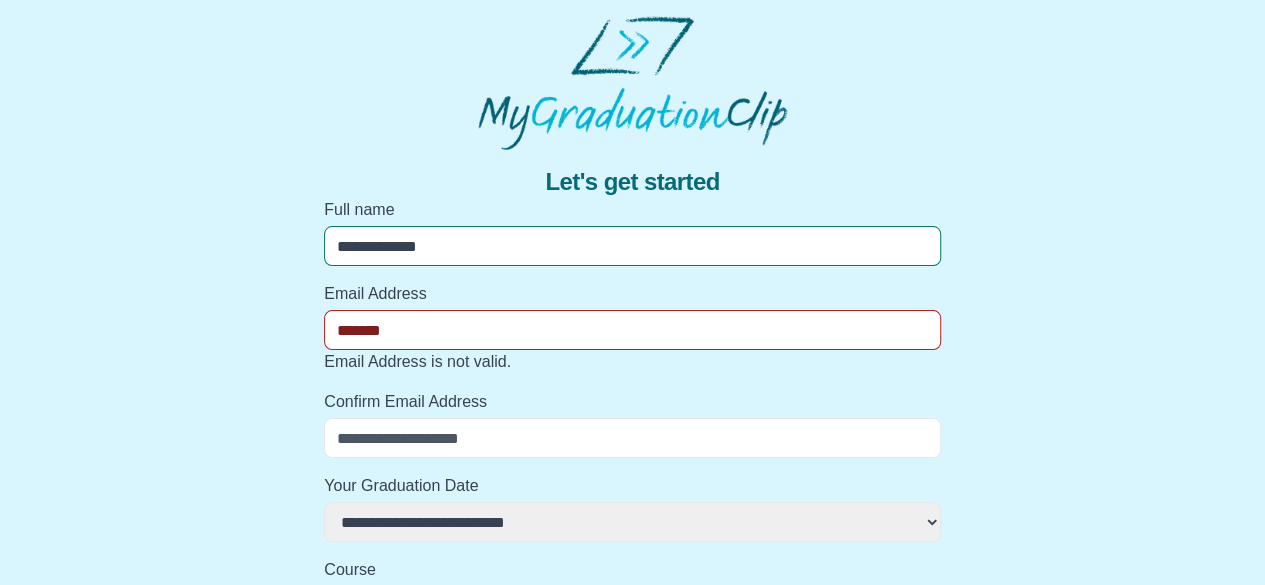select 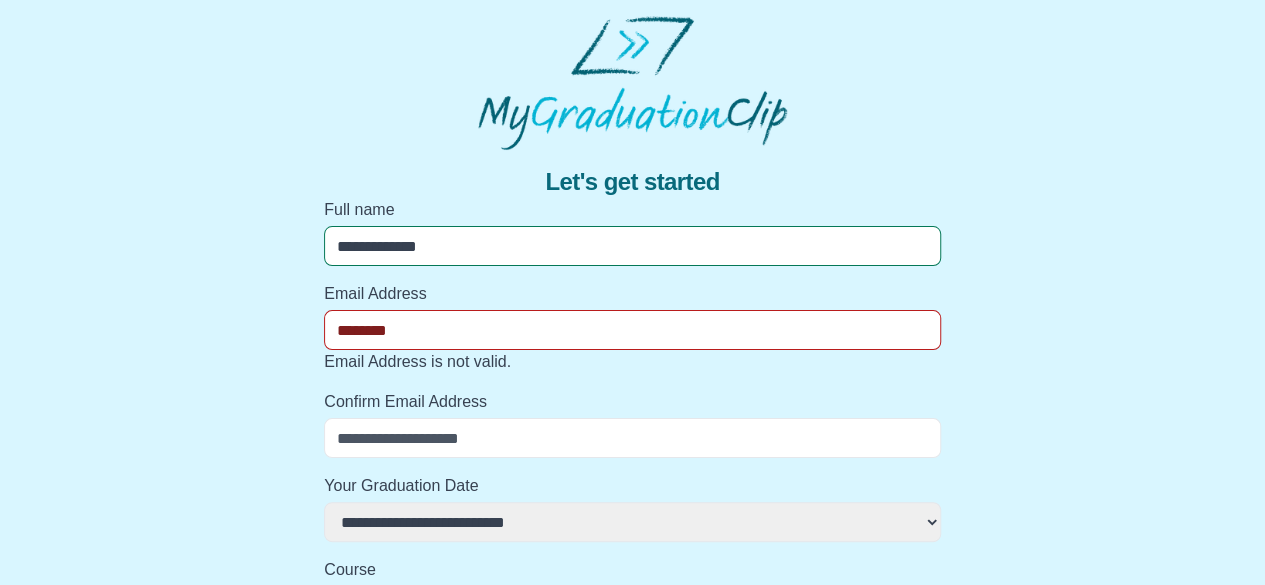 select 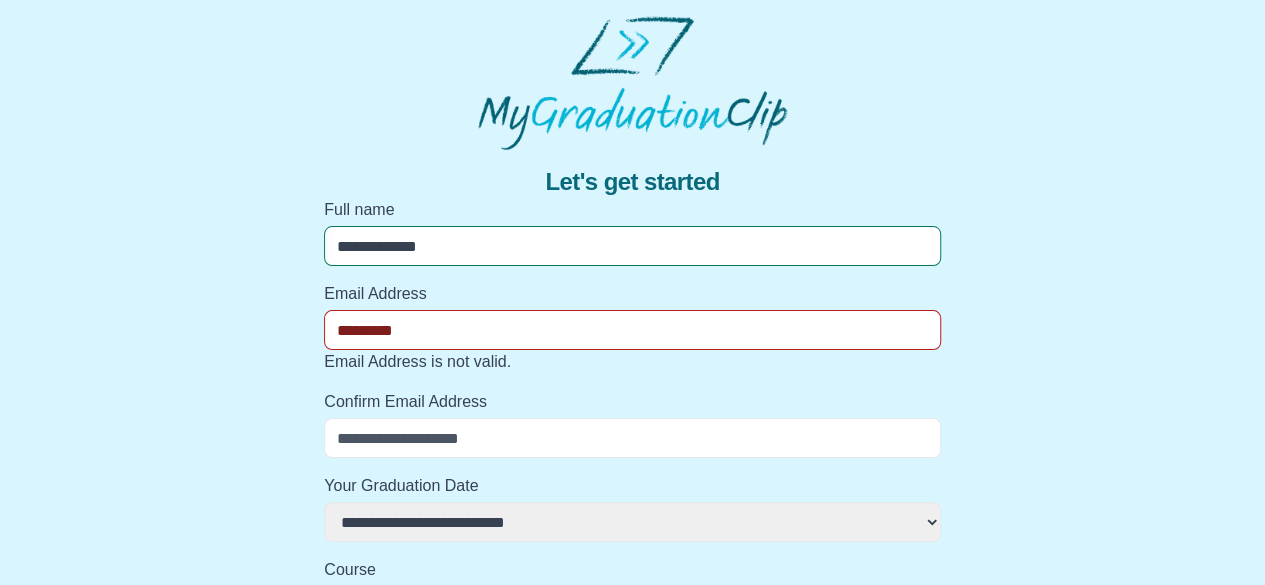 select 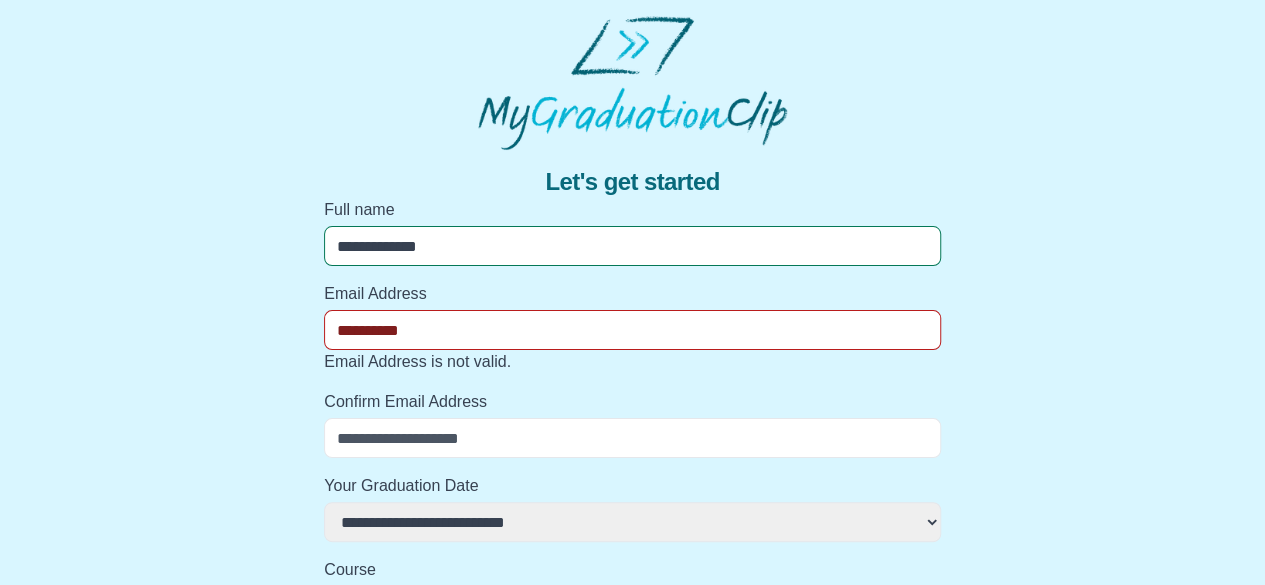 select 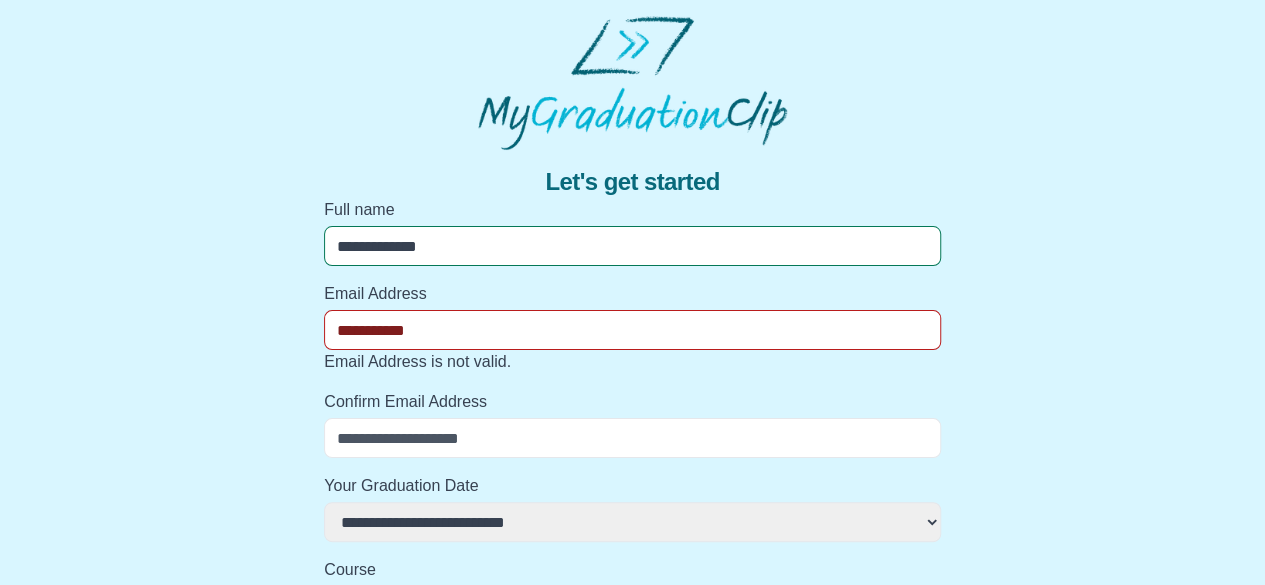 select 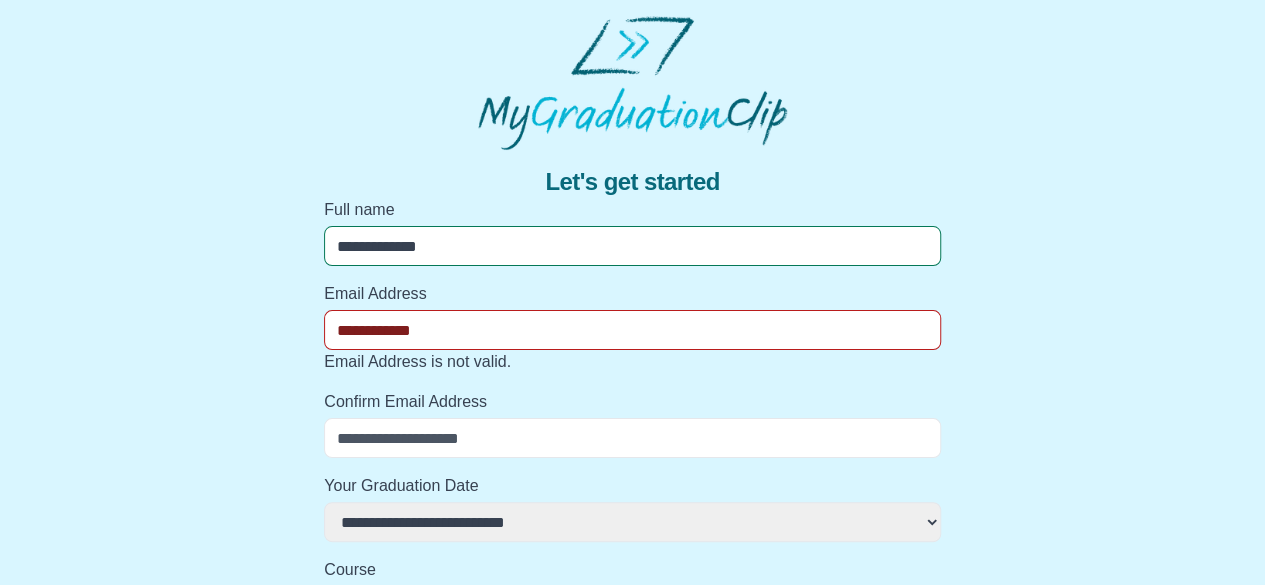 select 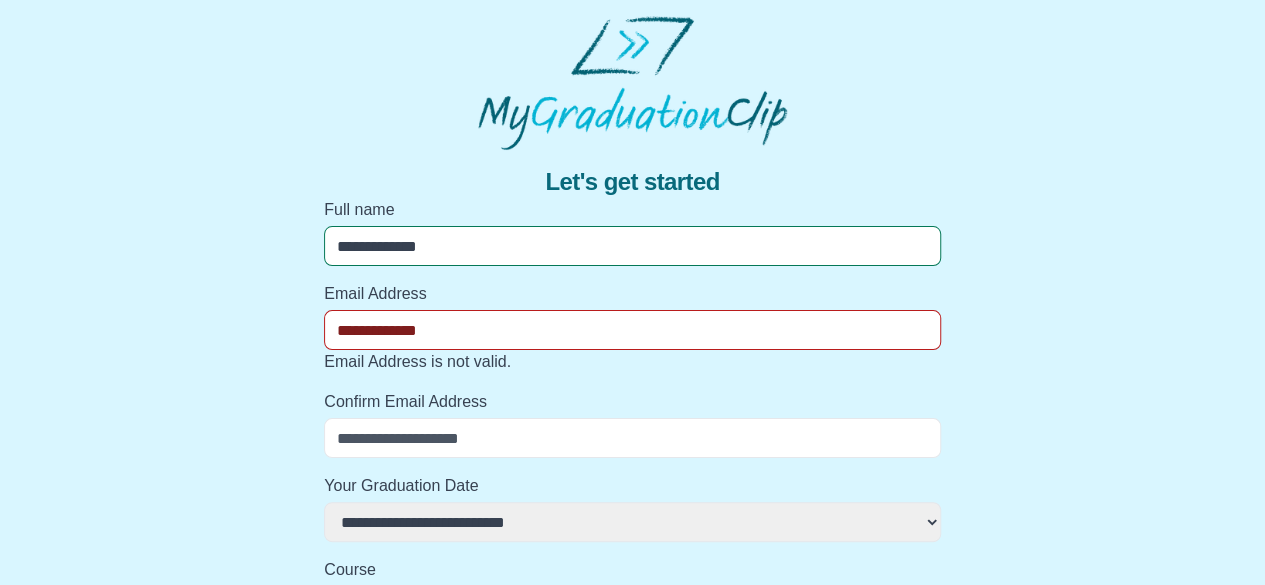 select 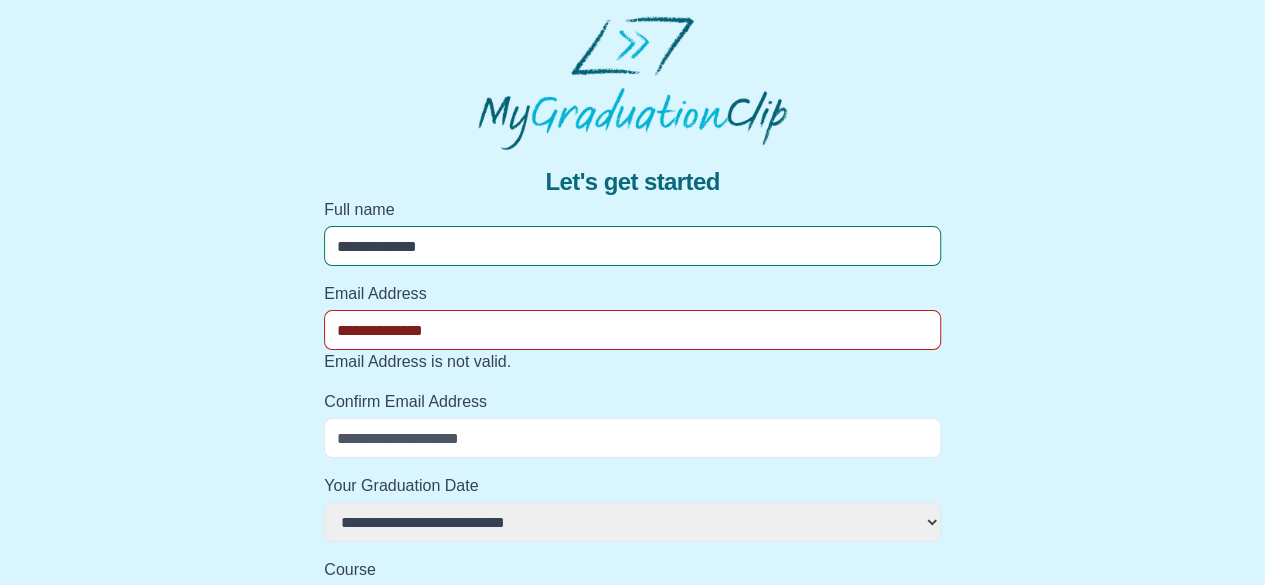 select 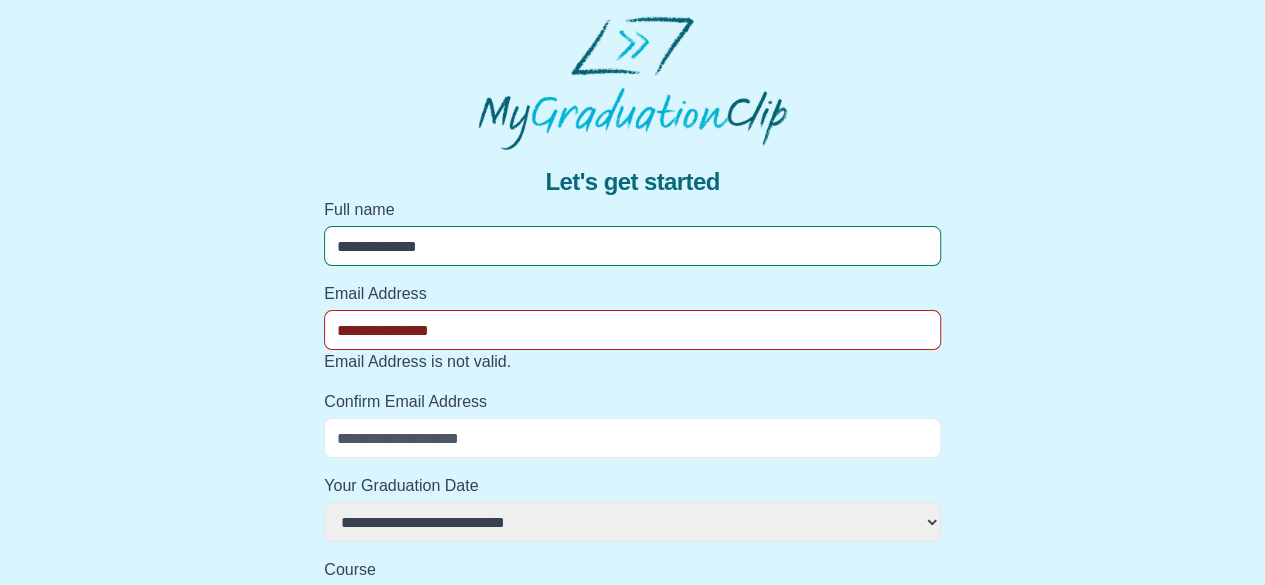 select 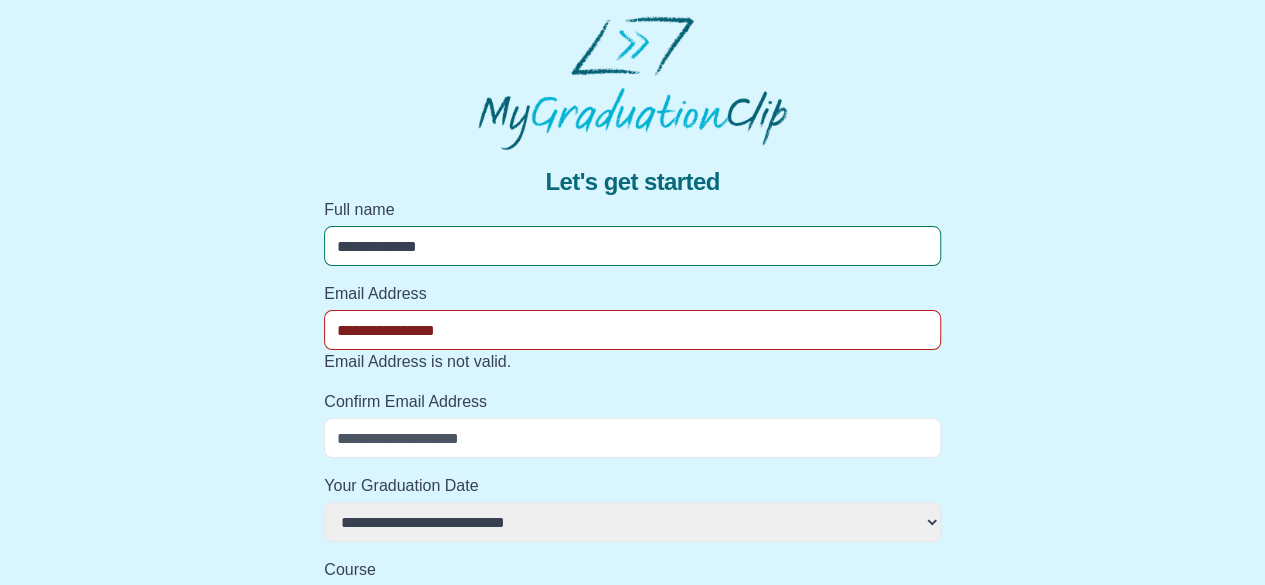 select 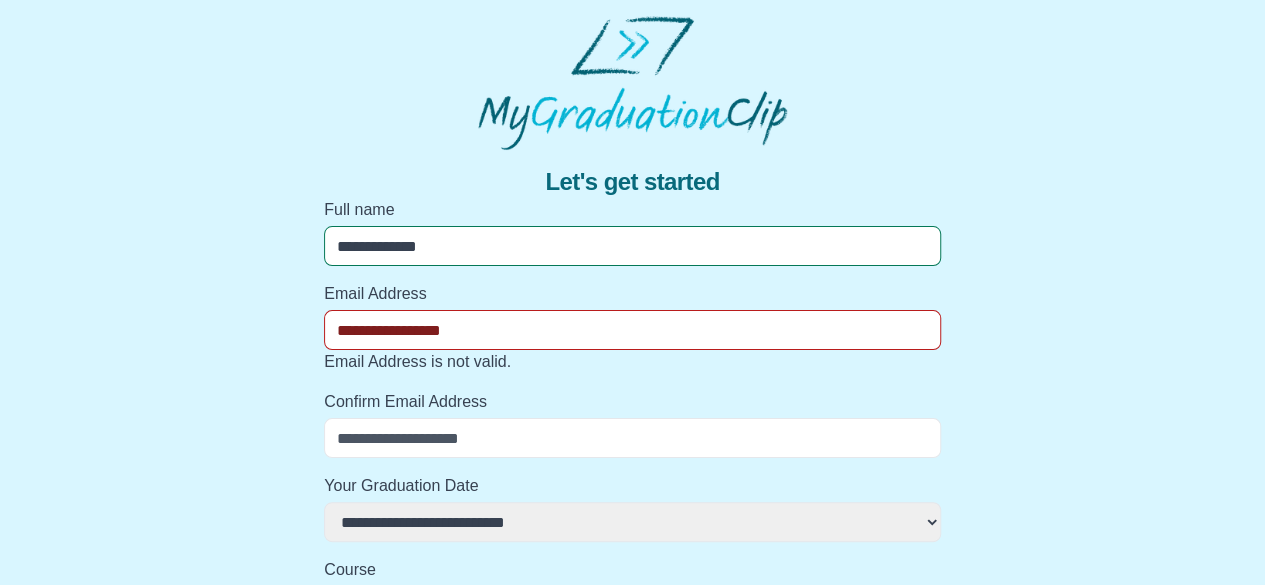 select 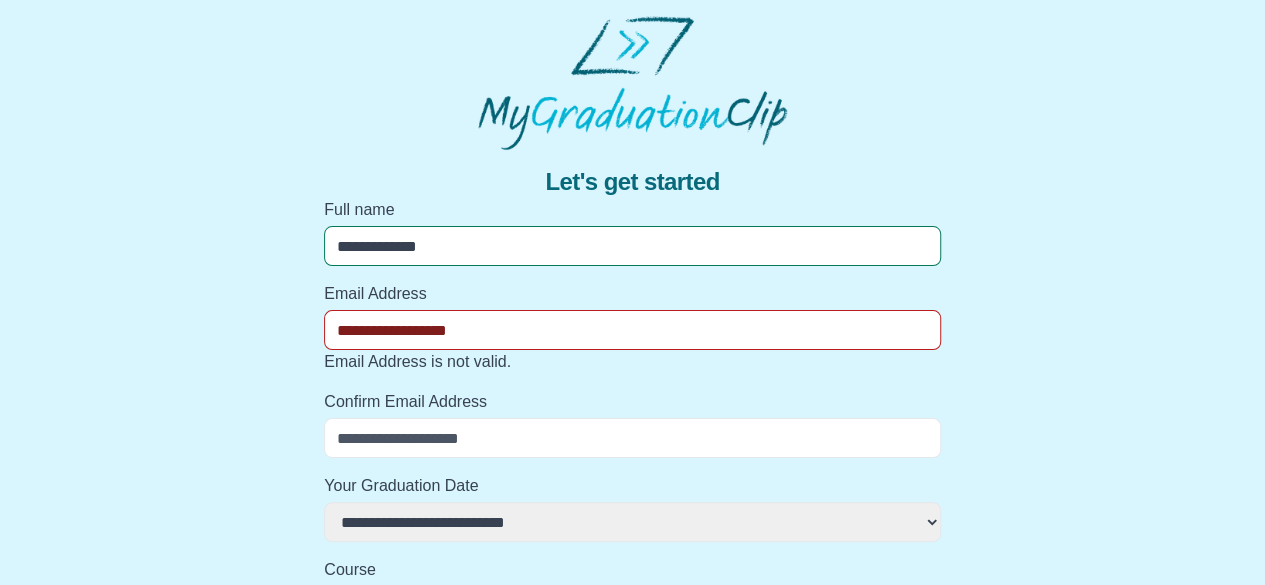 select 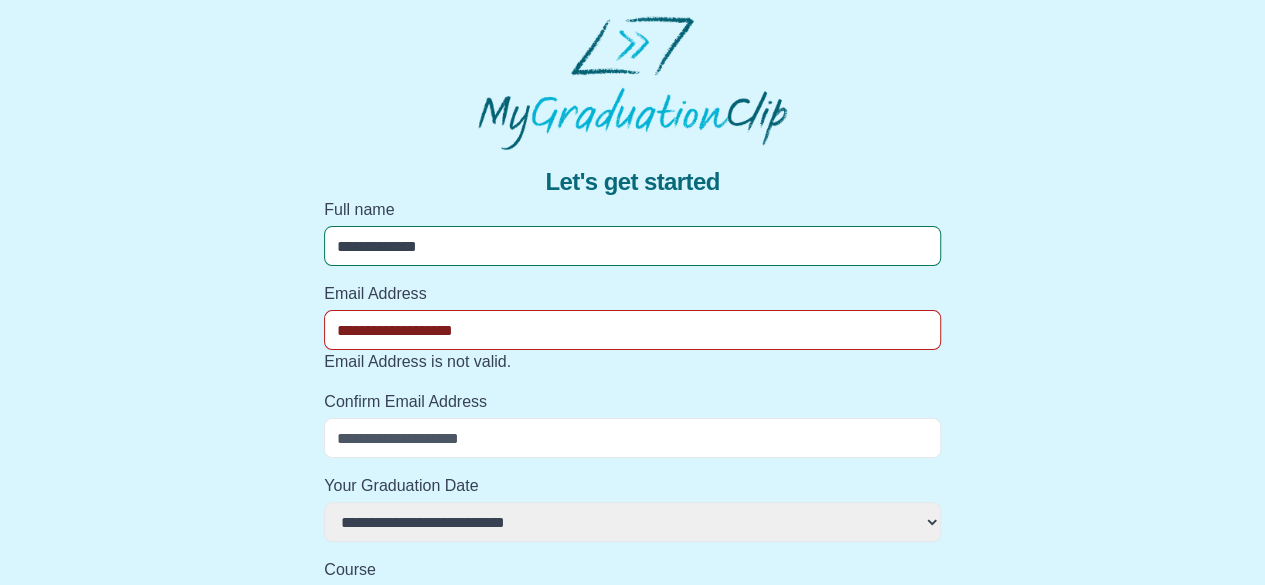 select 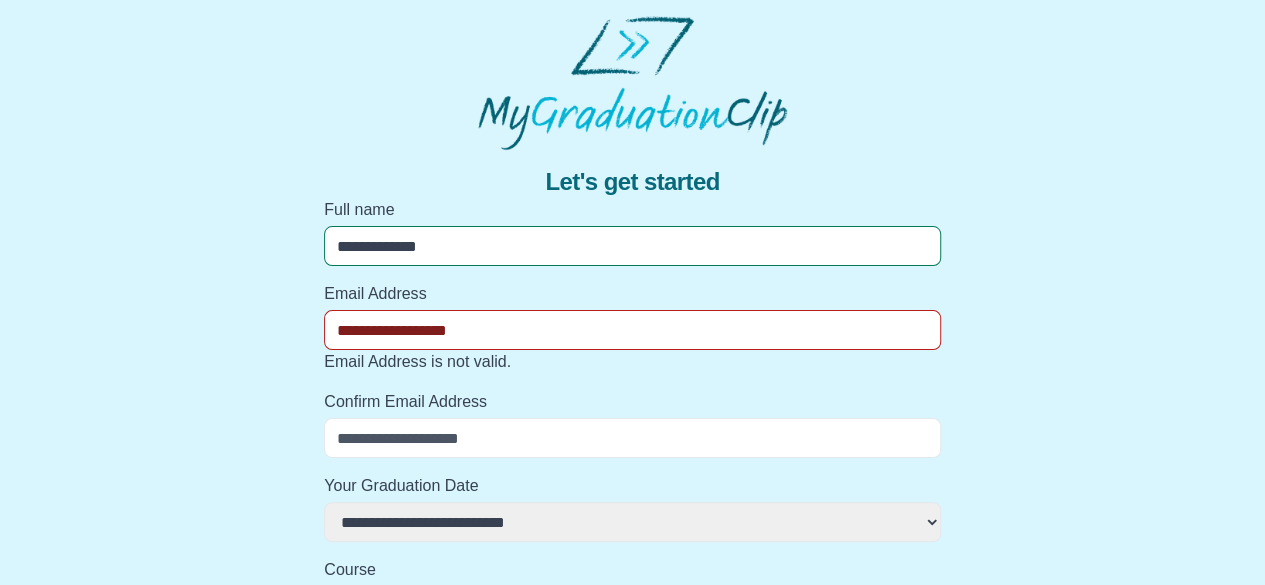 select 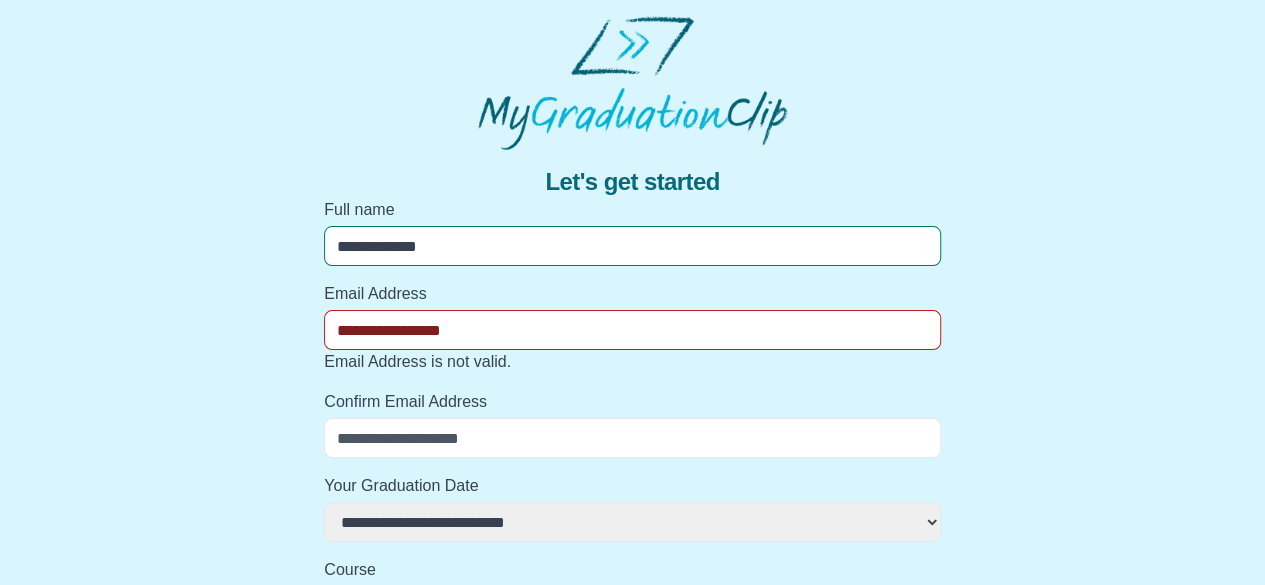 select 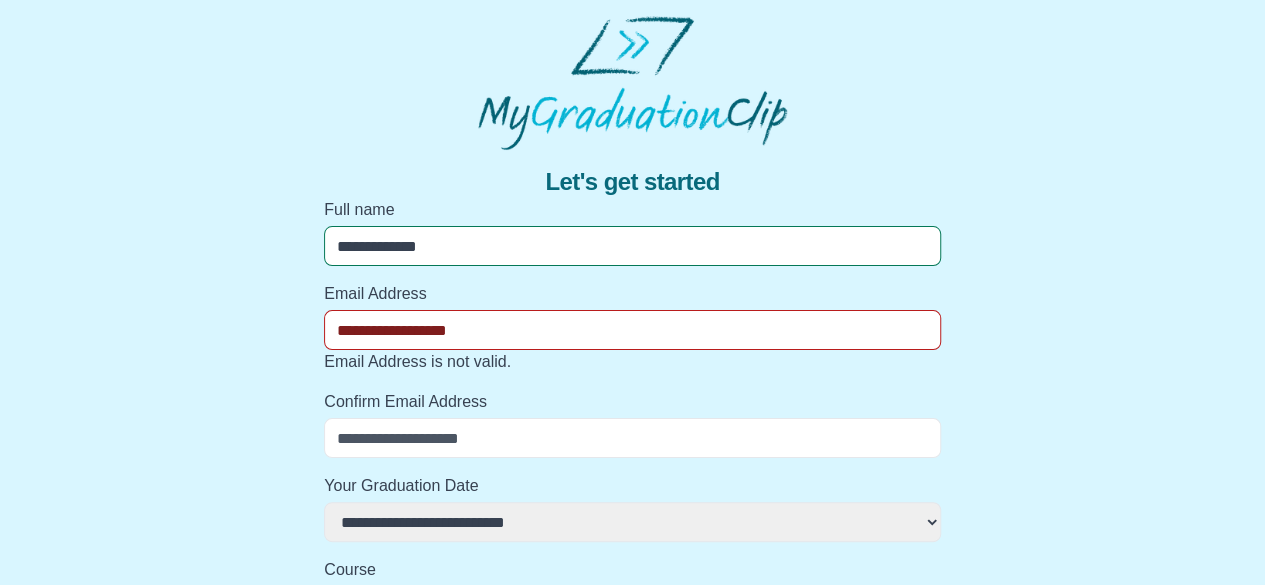 select 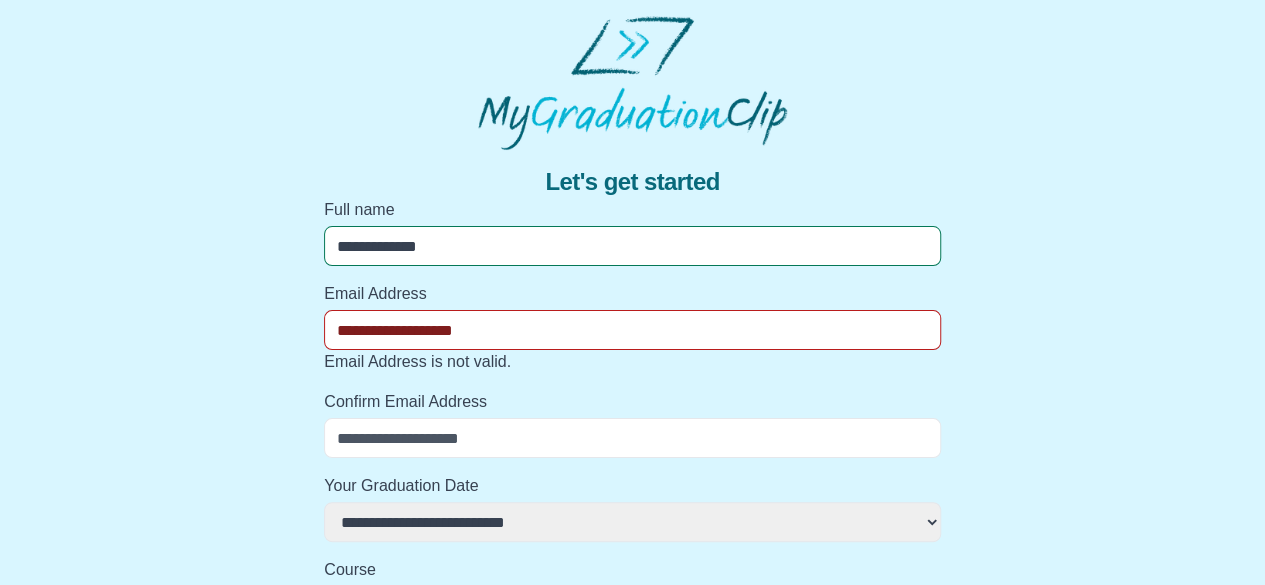 select 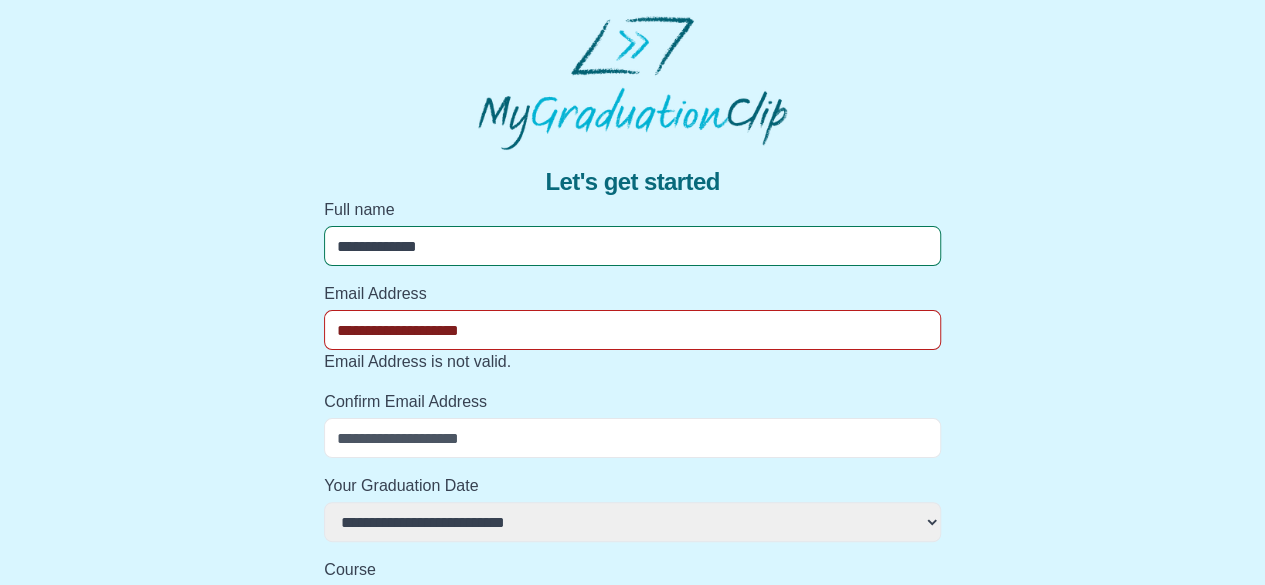 select 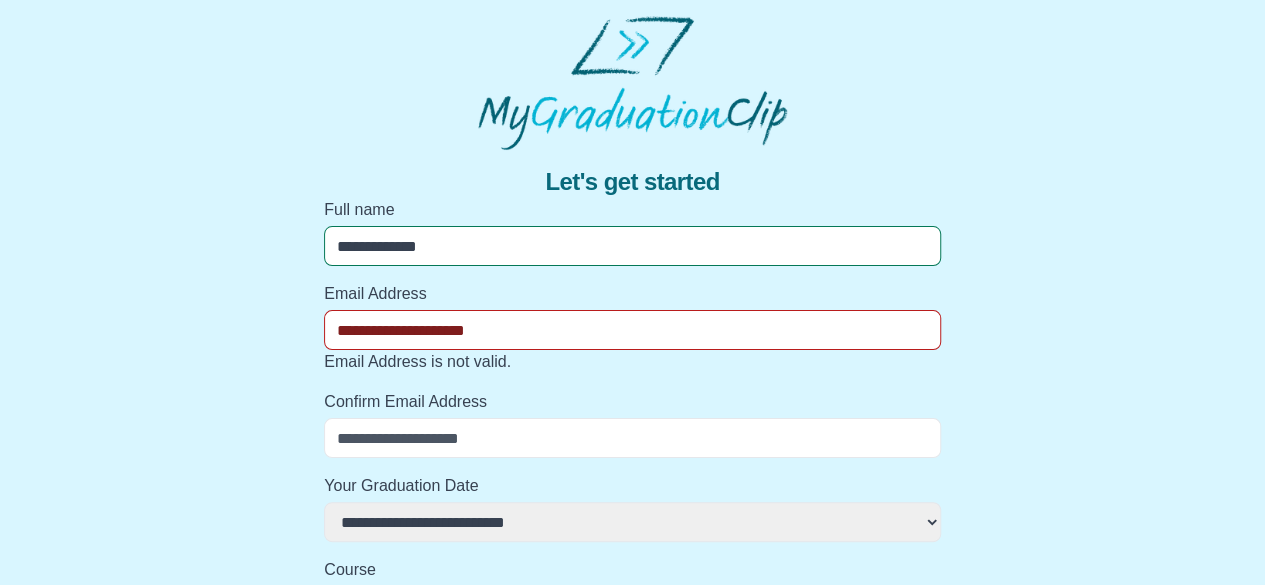 select 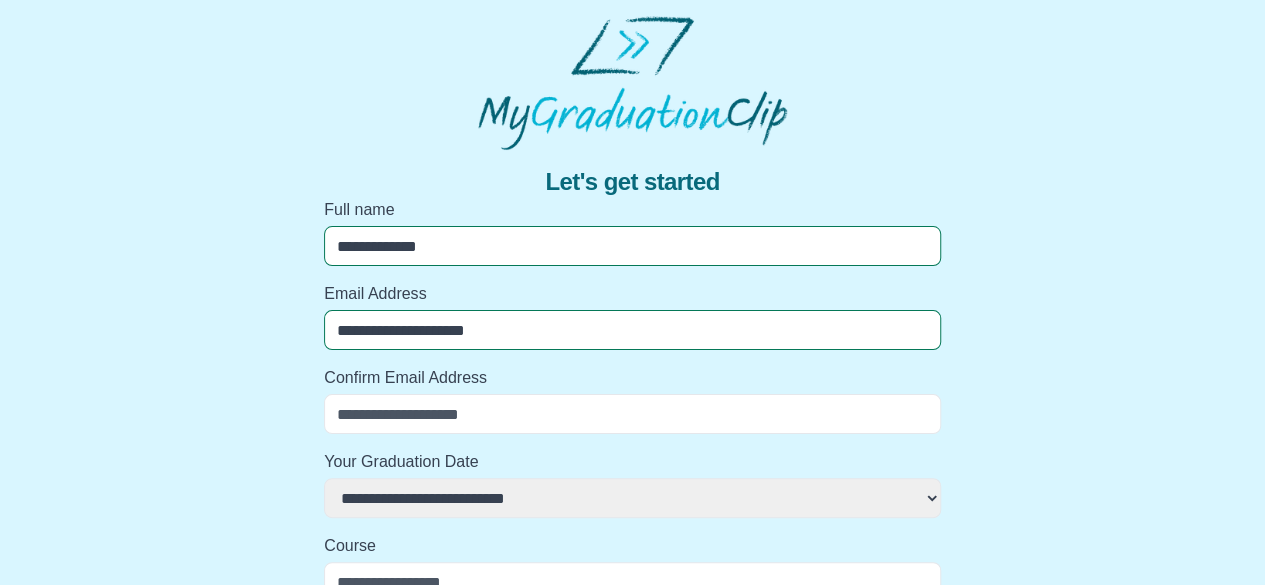 type on "**********" 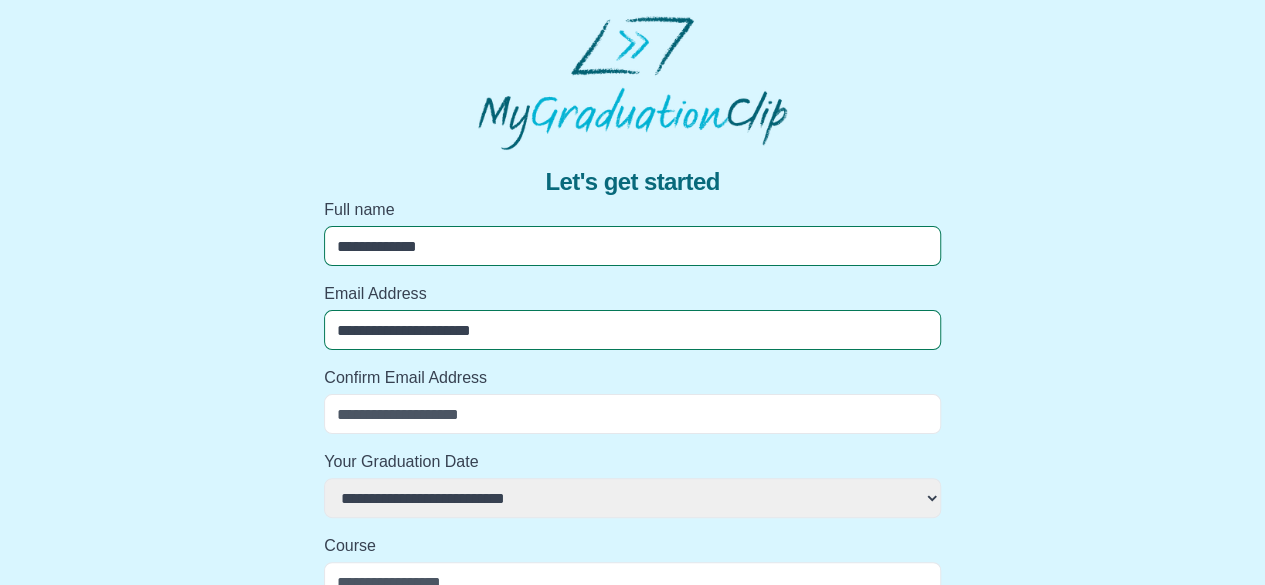 select 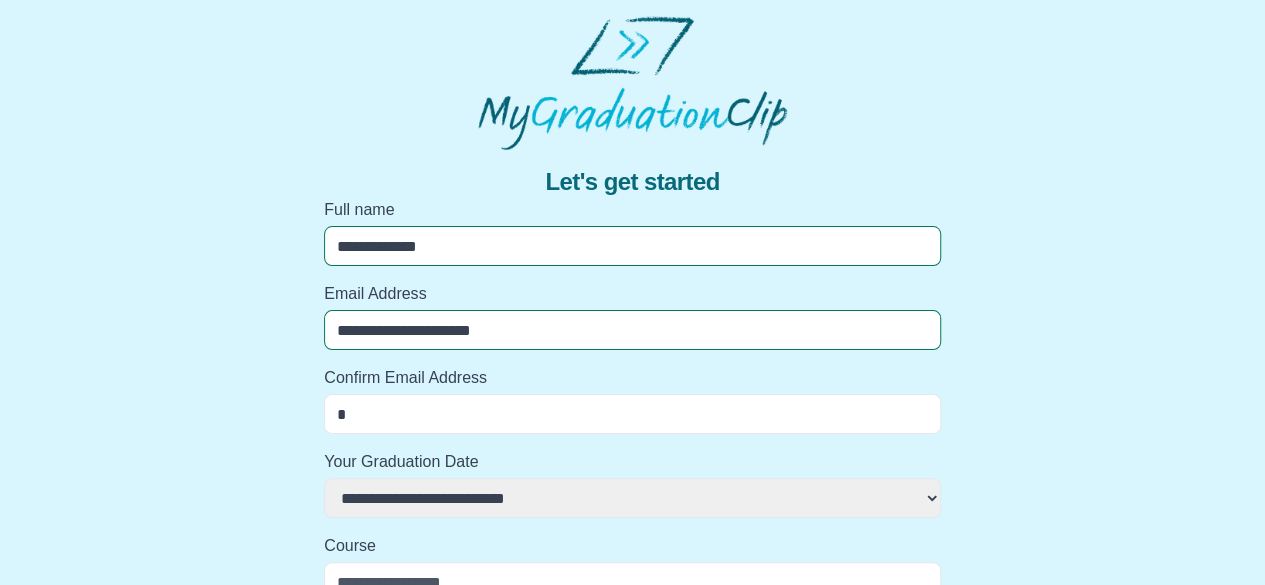 select 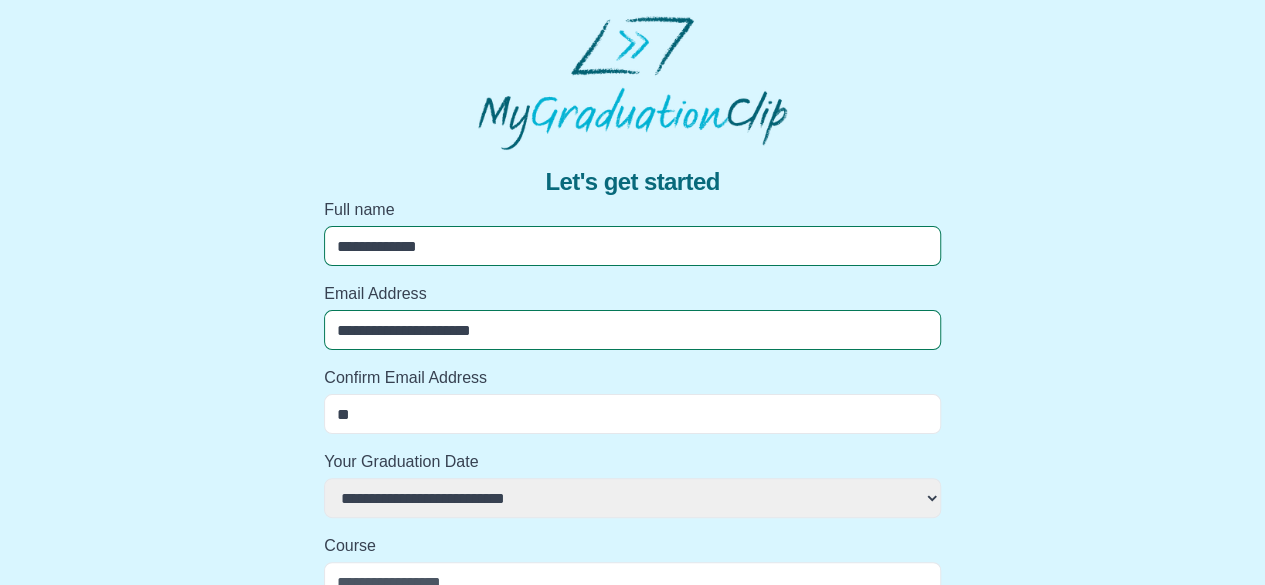 select 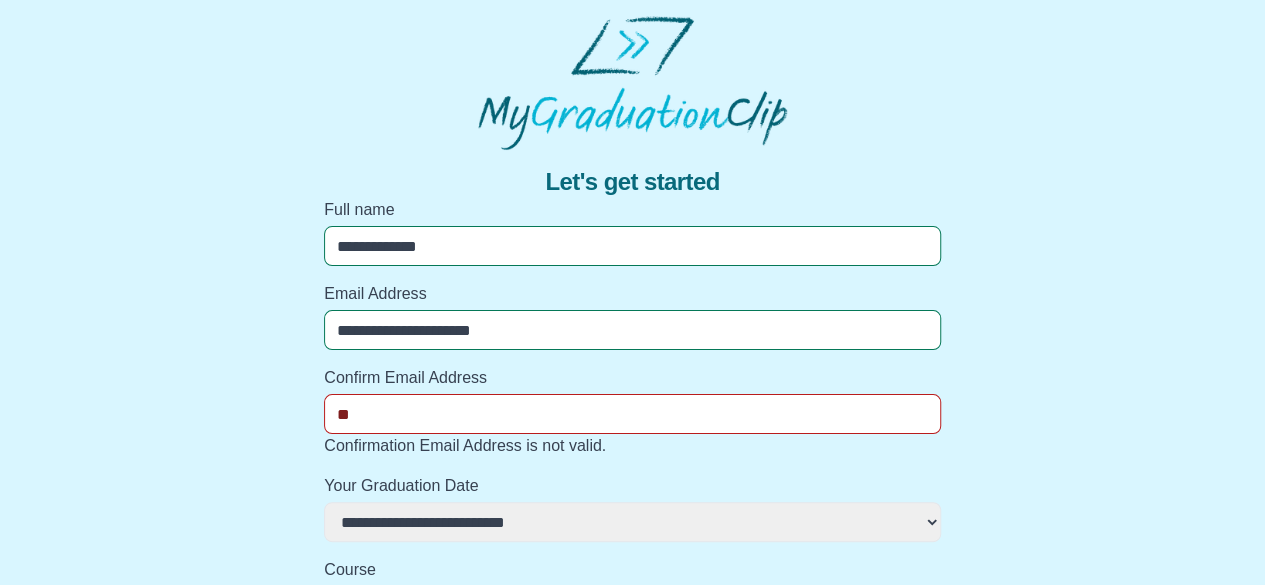 type on "***" 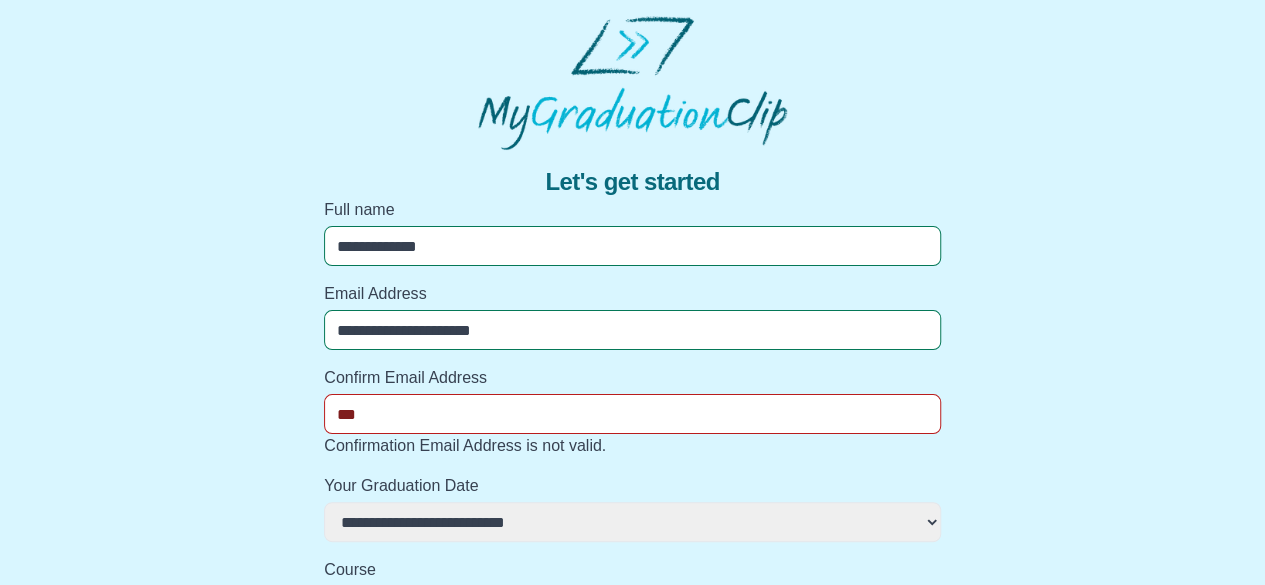 select 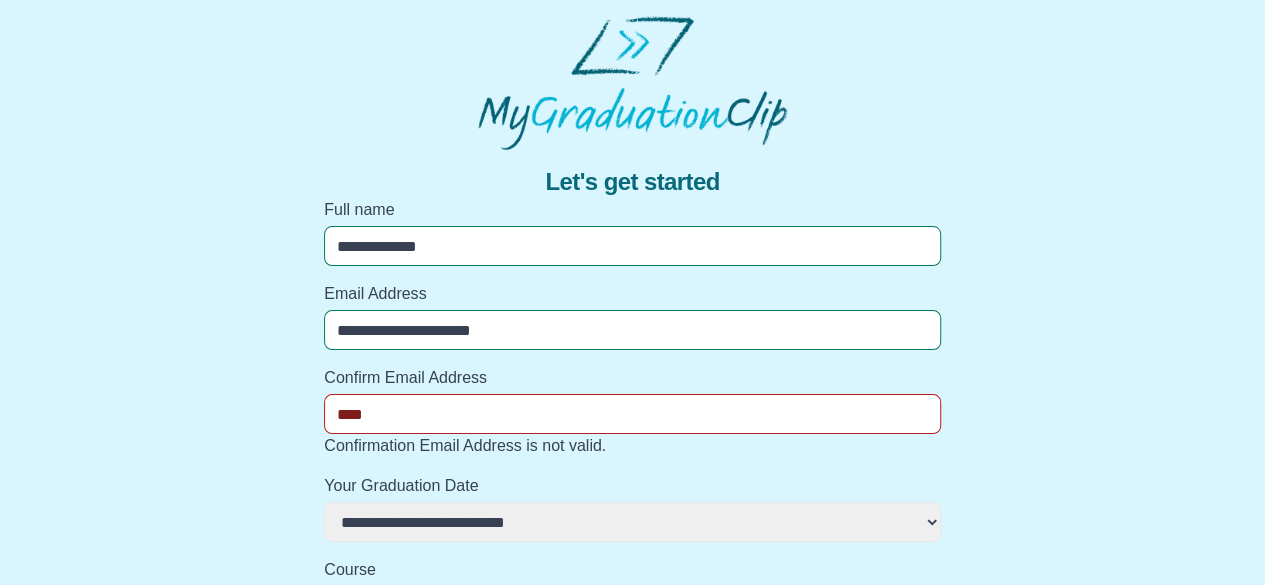 select 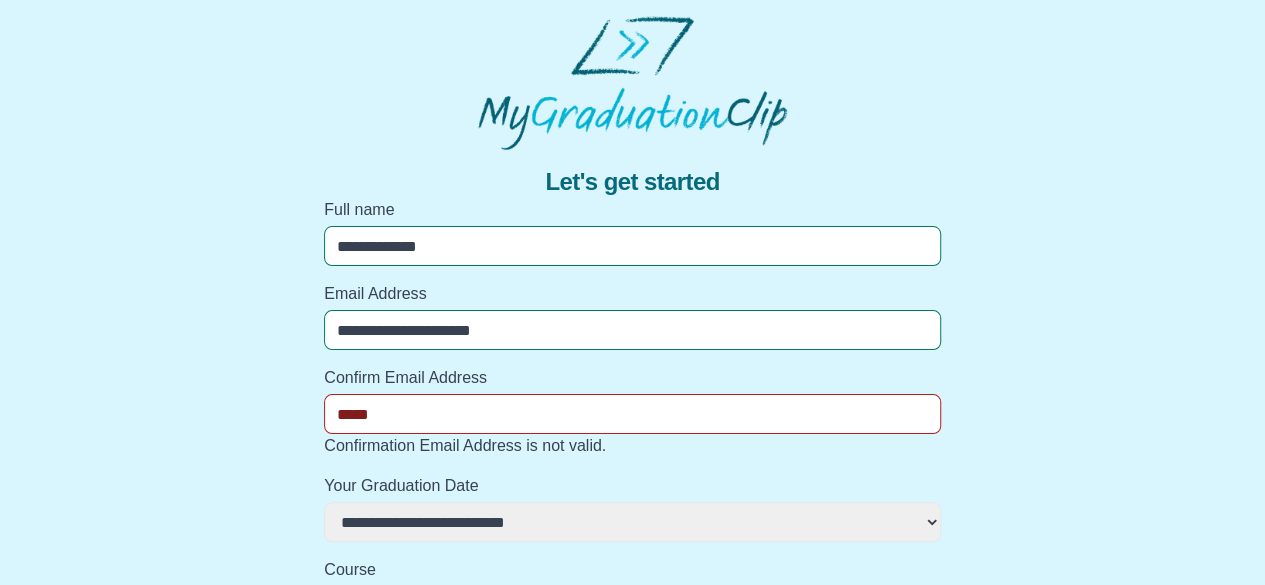 select 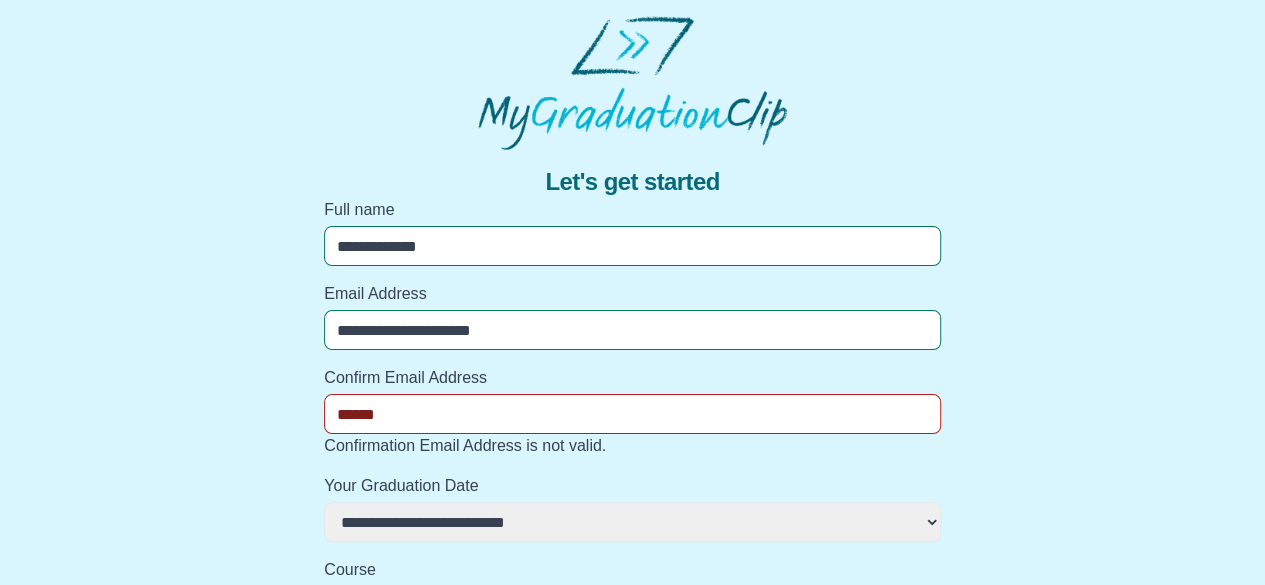 select 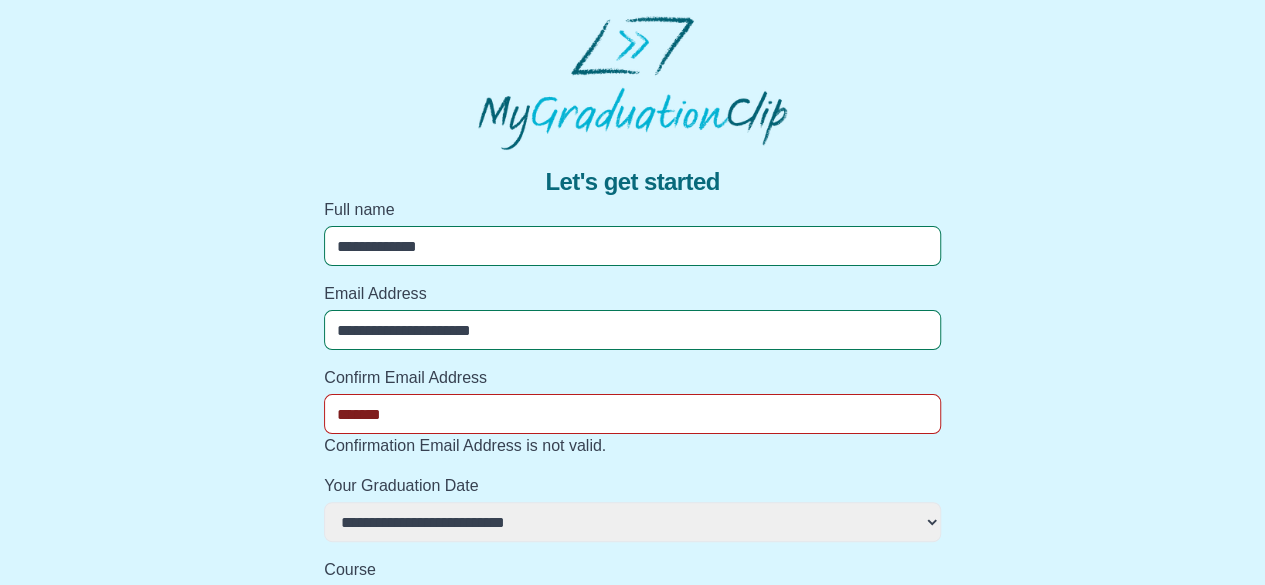 select 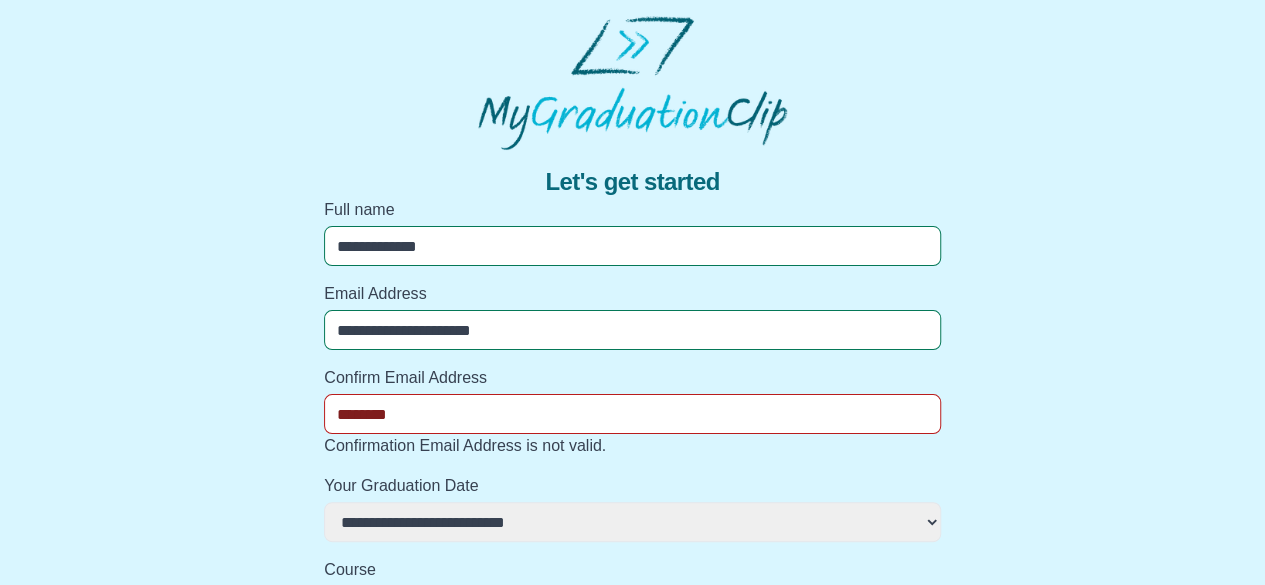 select 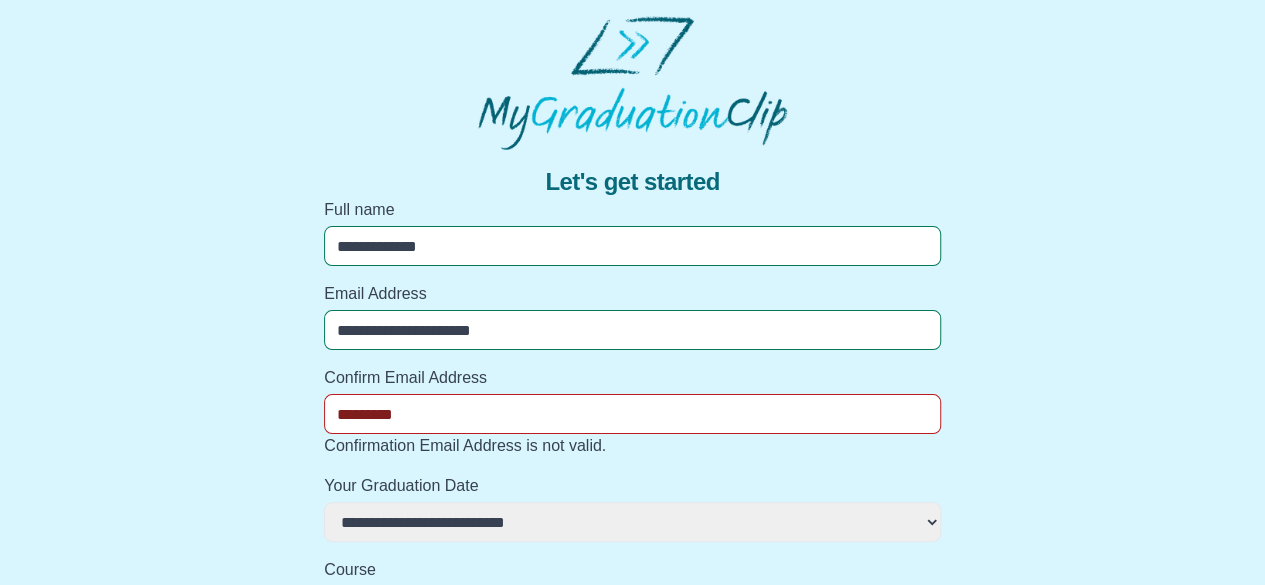 select 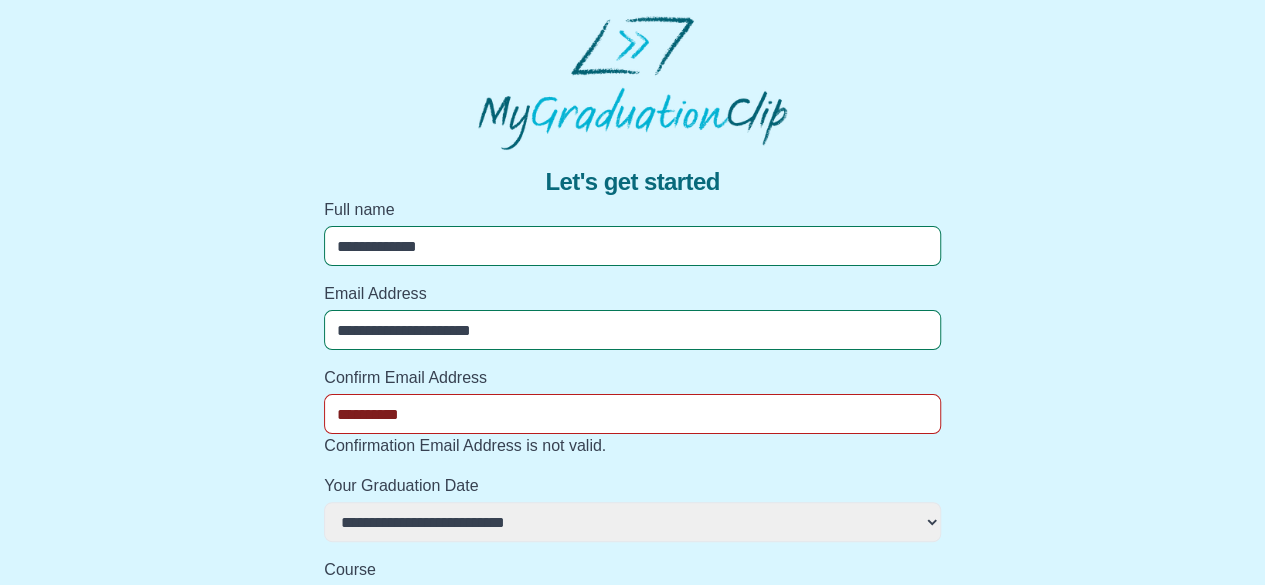 select 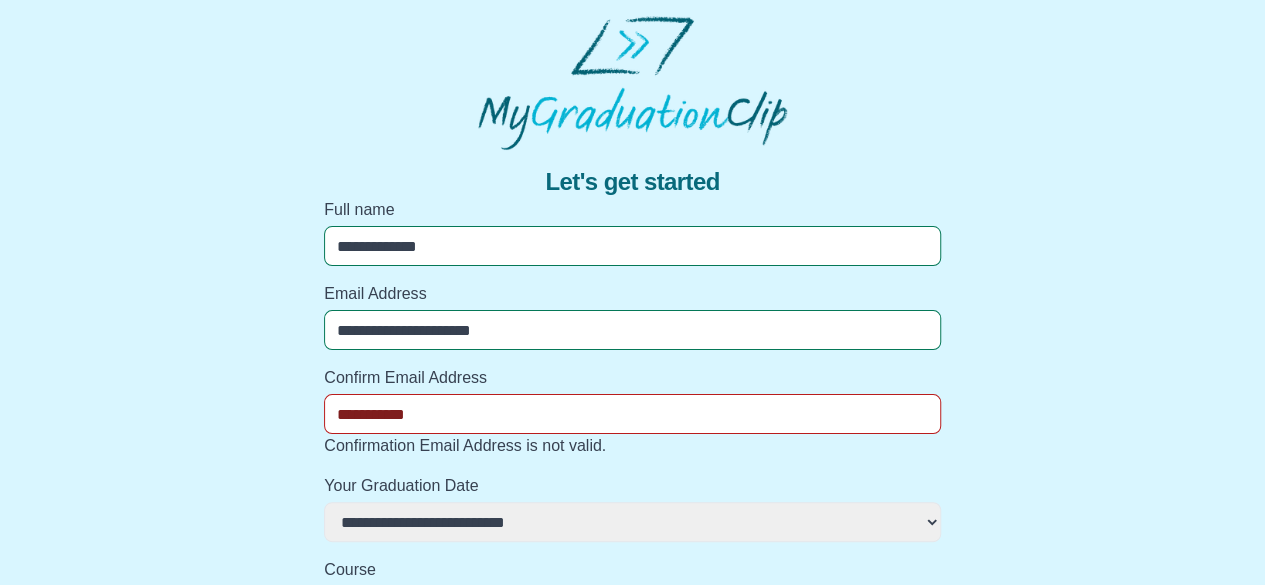 select 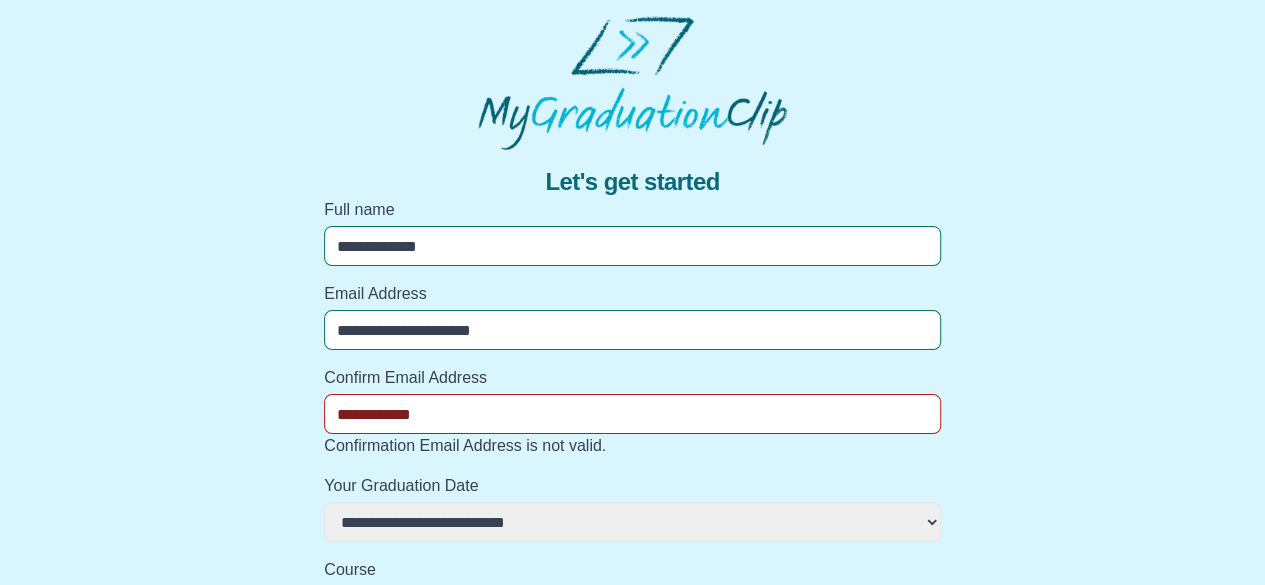 select 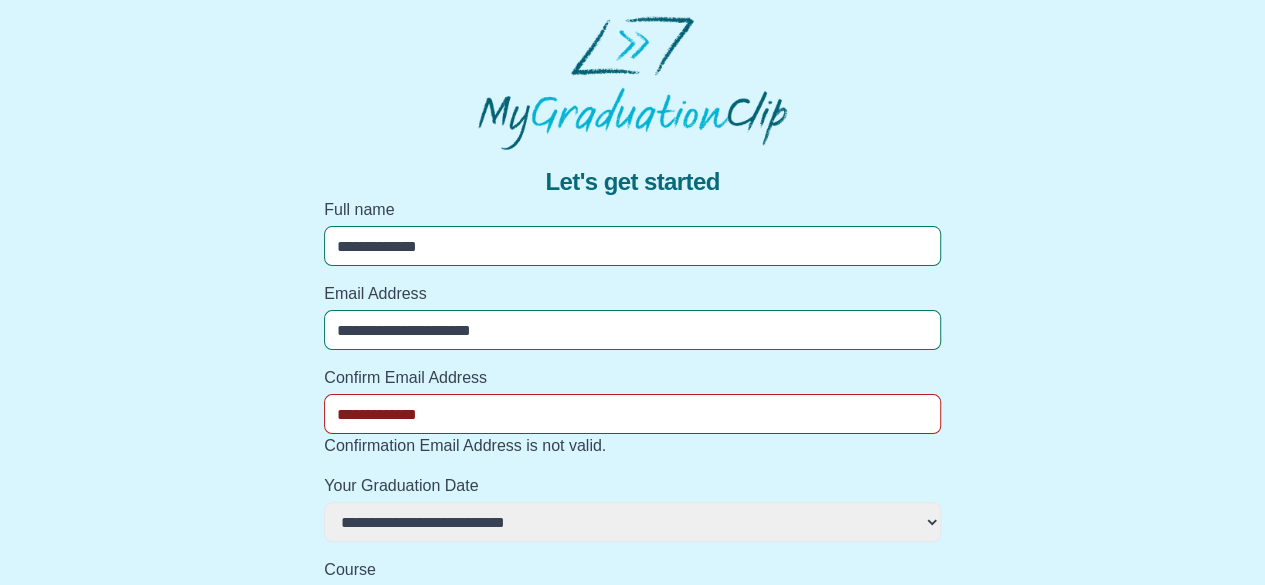 select 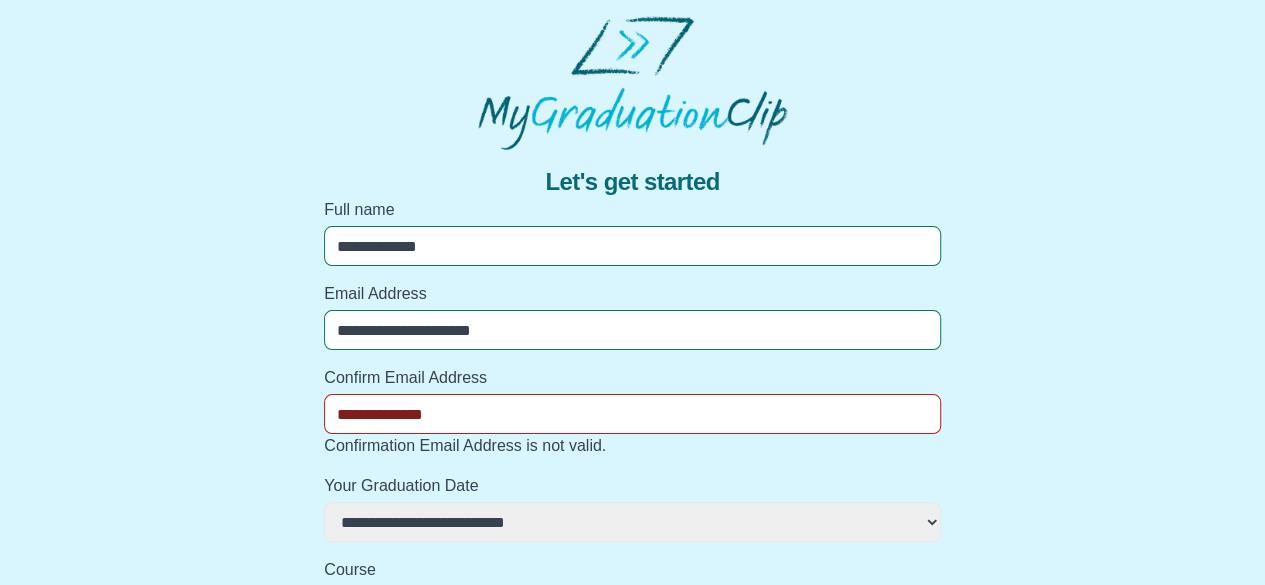 select 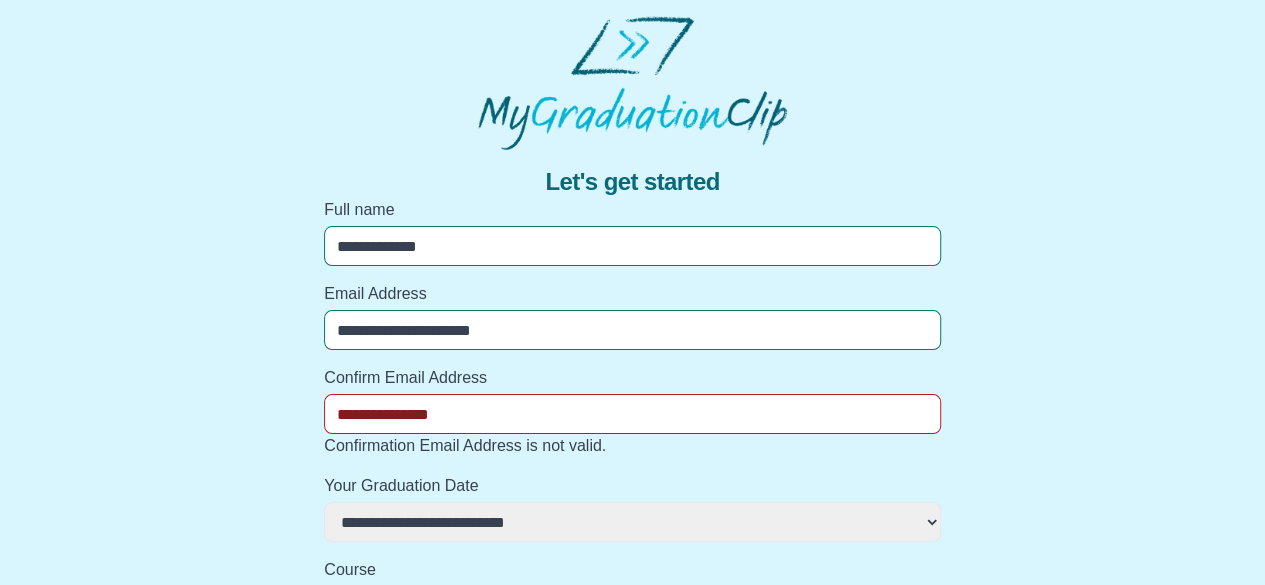 select 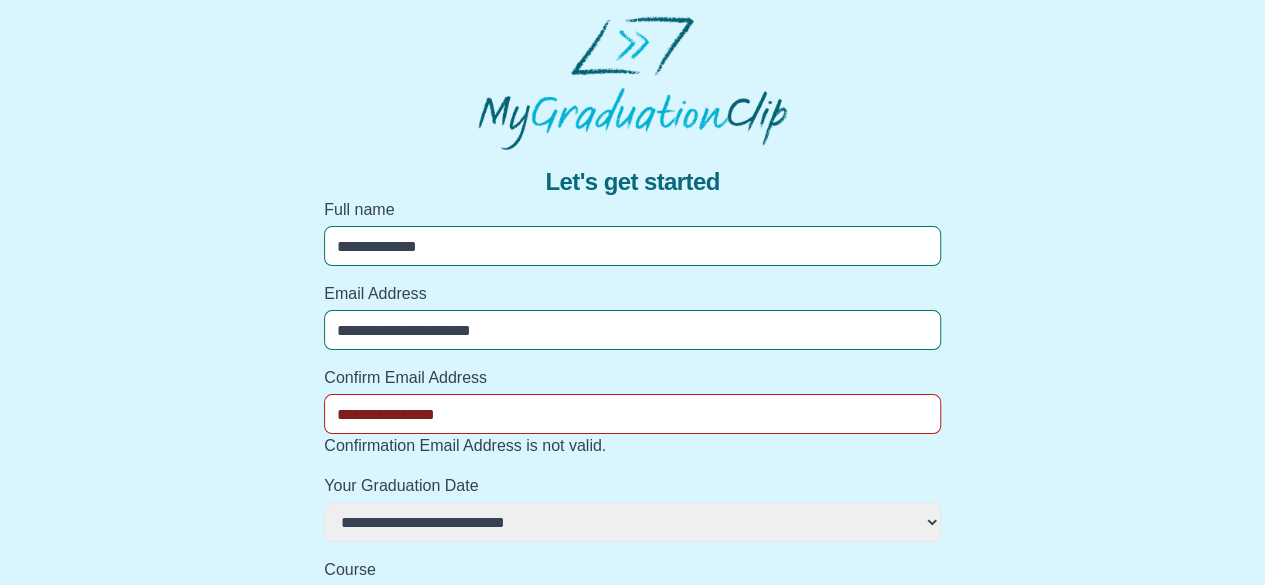 type on "**********" 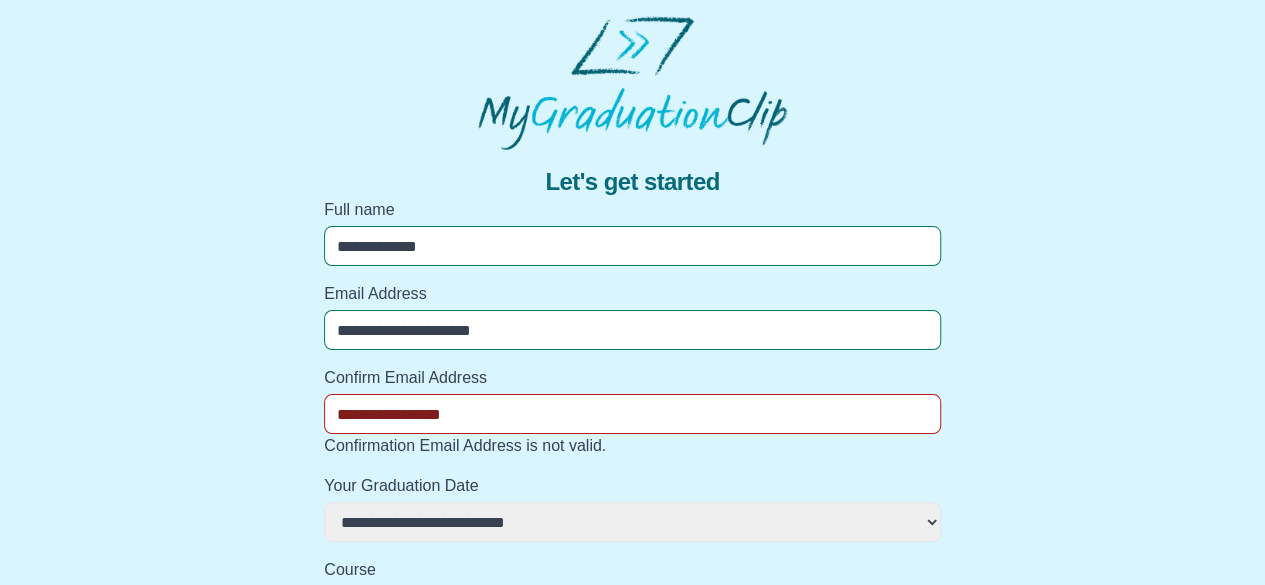 select 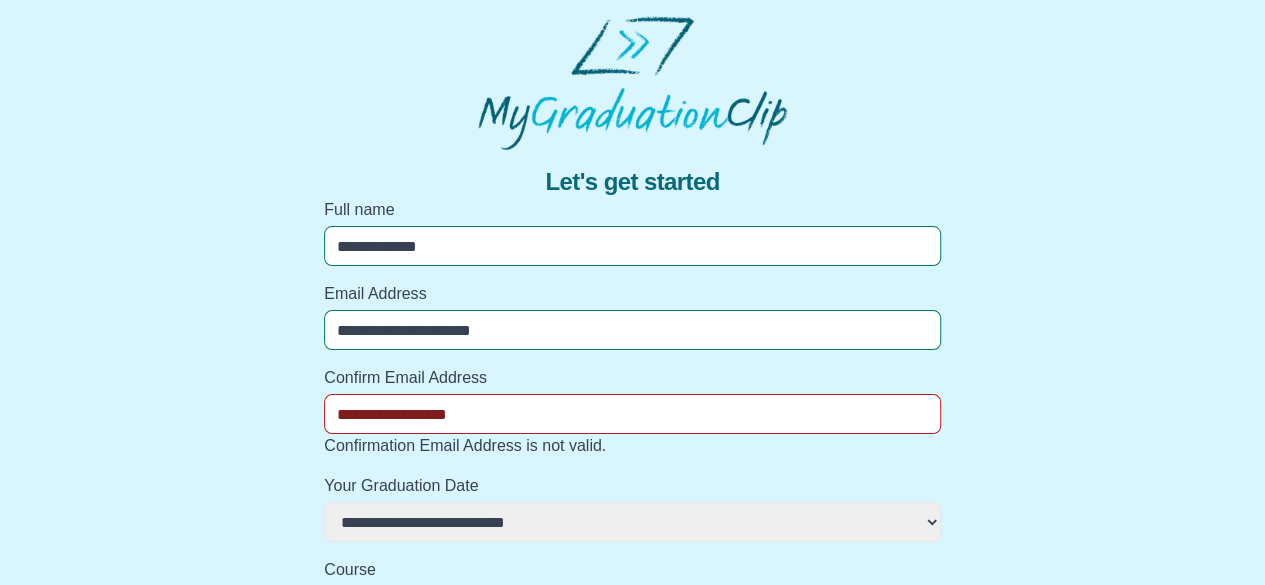 select 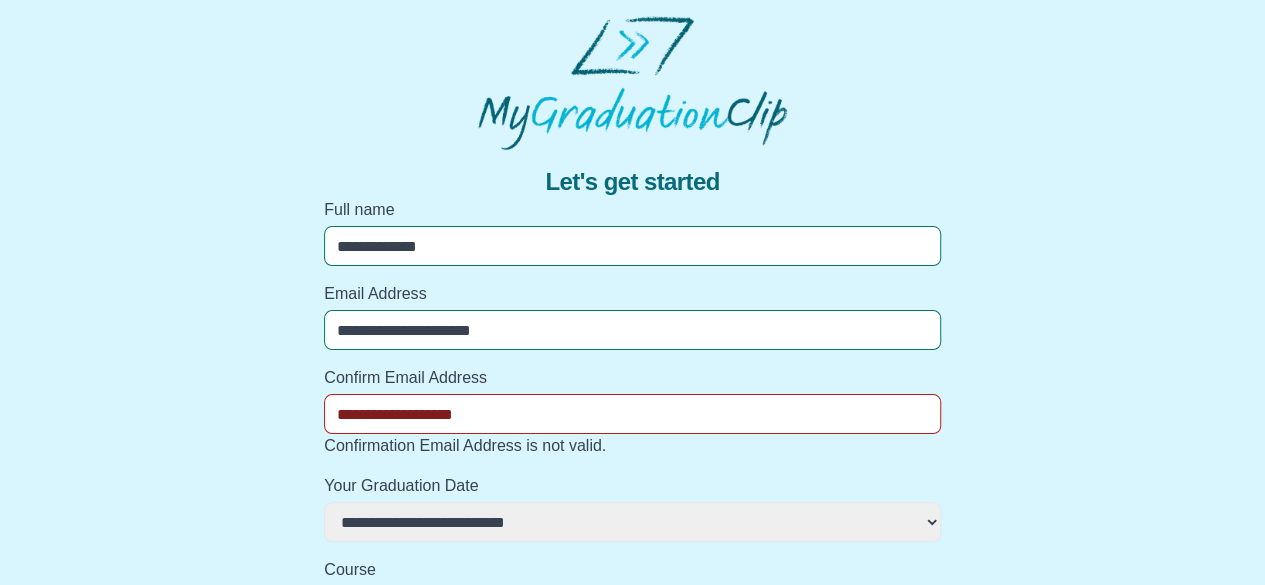 select 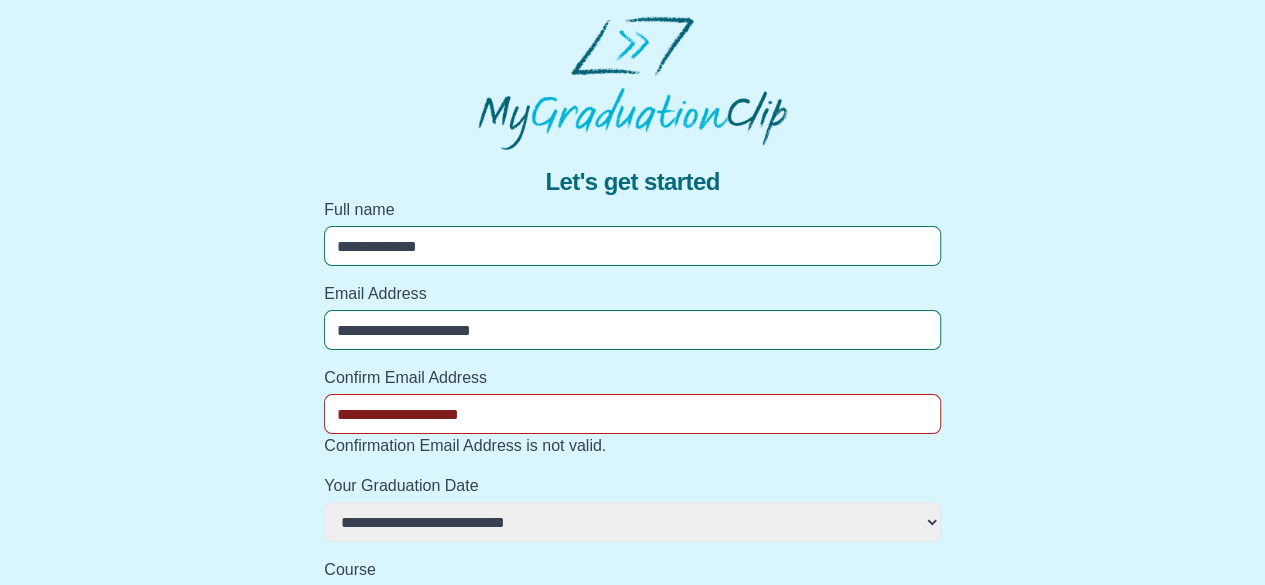 select 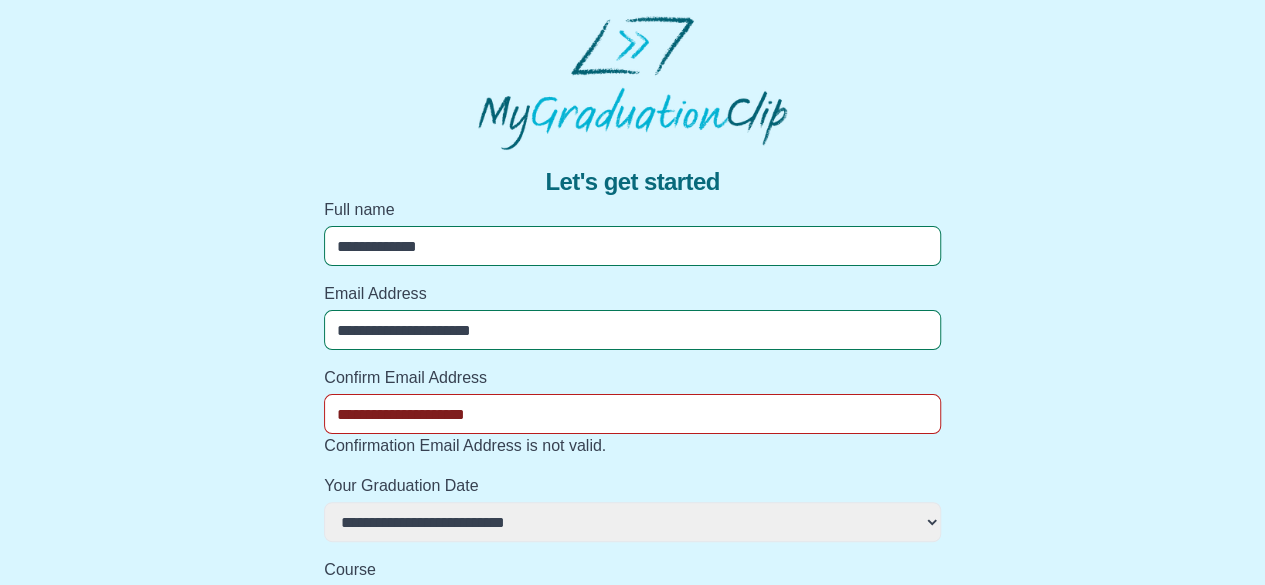 select 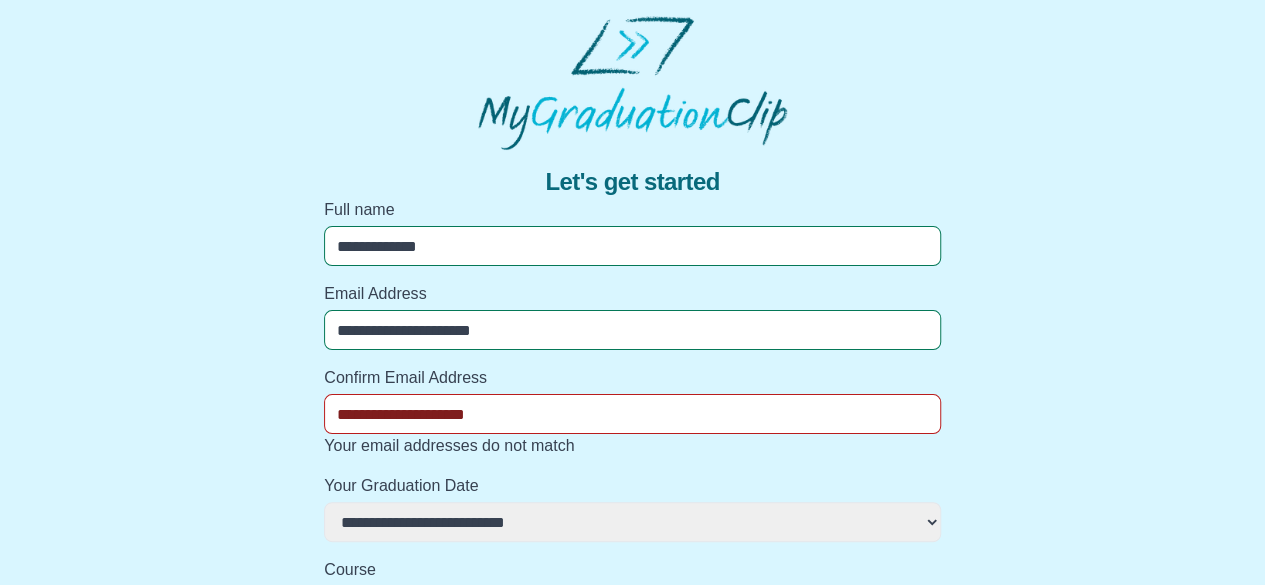 type on "**********" 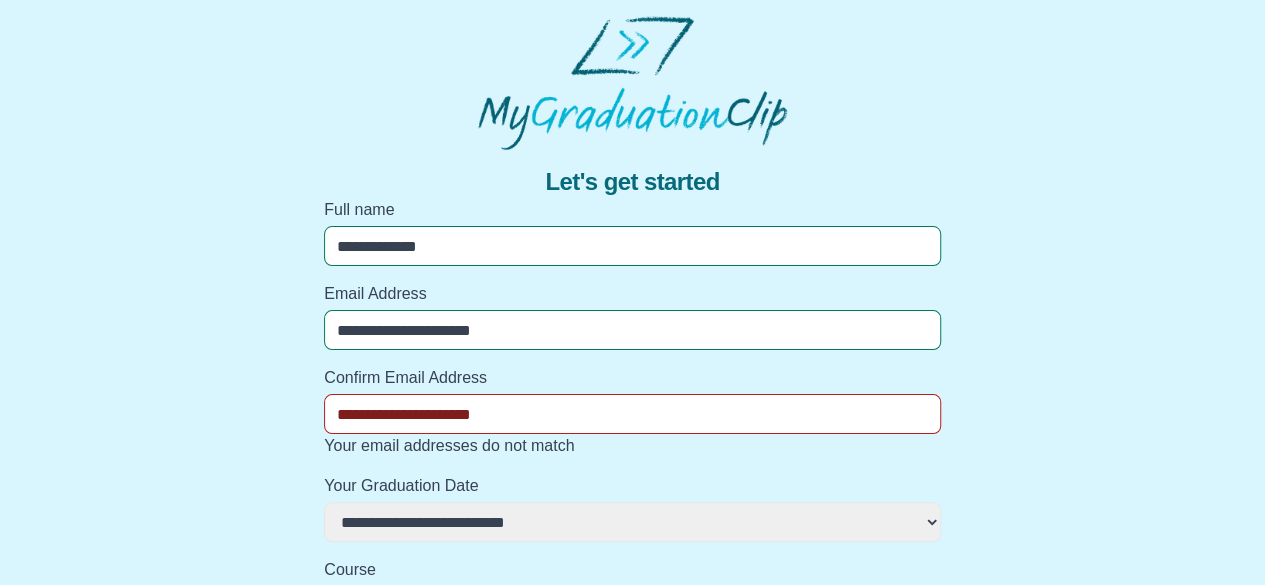 select 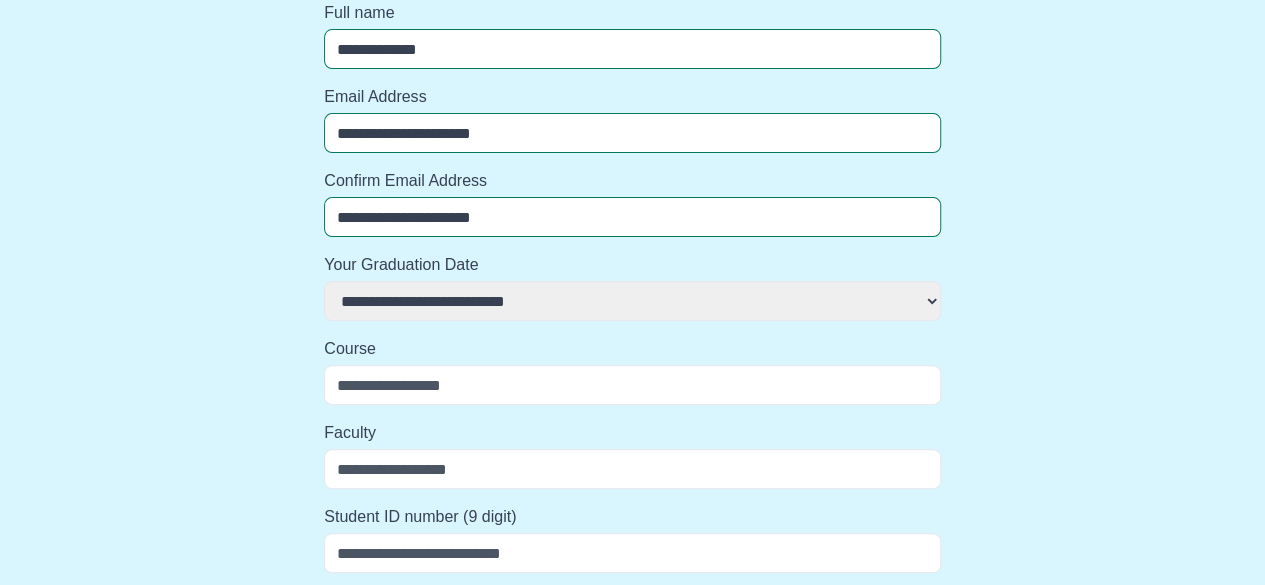 scroll, scrollTop: 200, scrollLeft: 0, axis: vertical 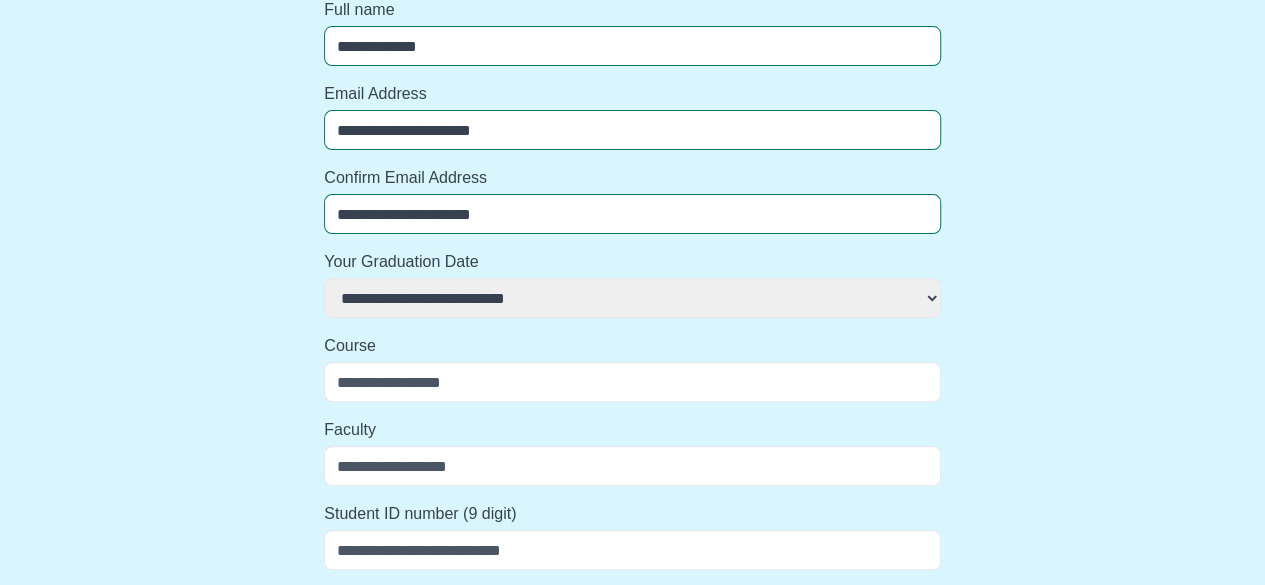 type on "**********" 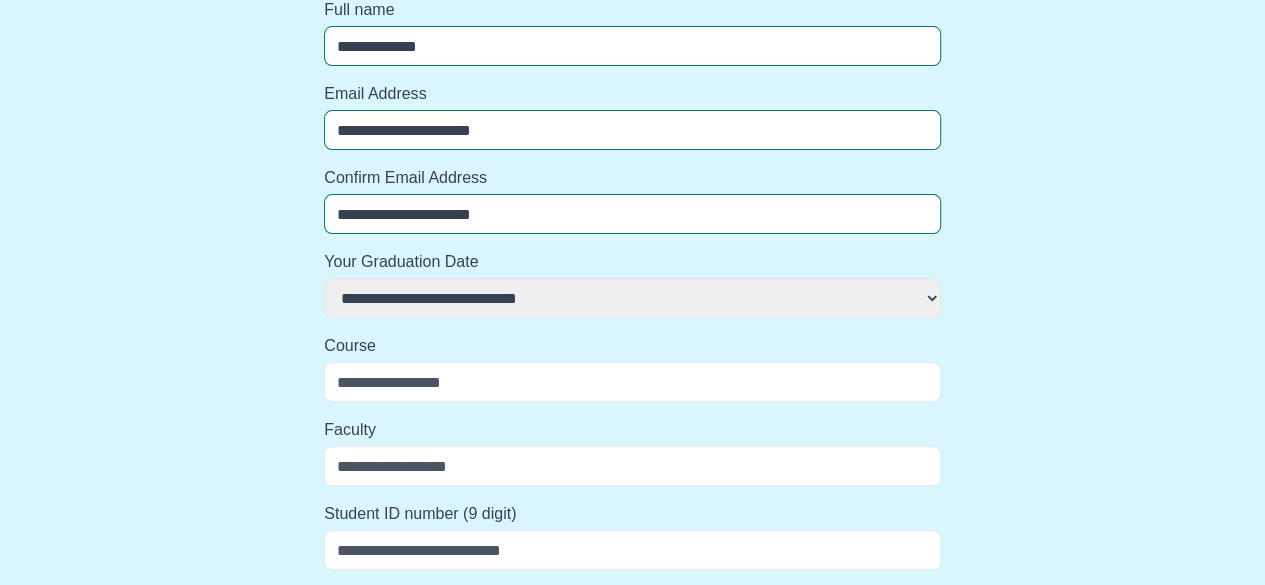 click on "**********" at bounding box center (632, 298) 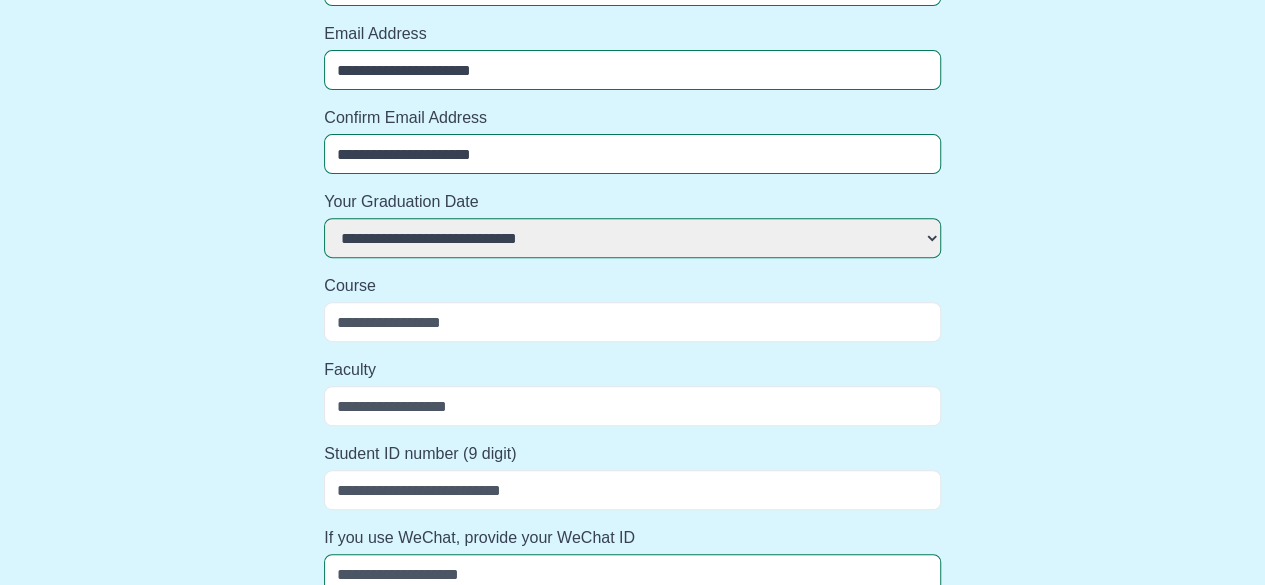 scroll, scrollTop: 300, scrollLeft: 0, axis: vertical 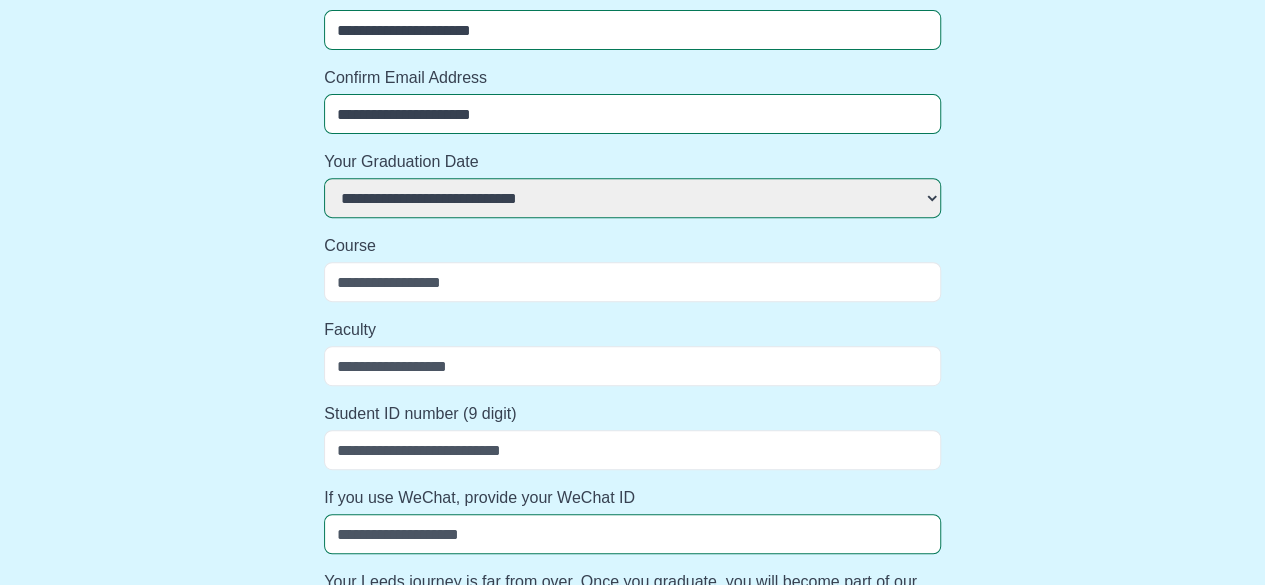 select 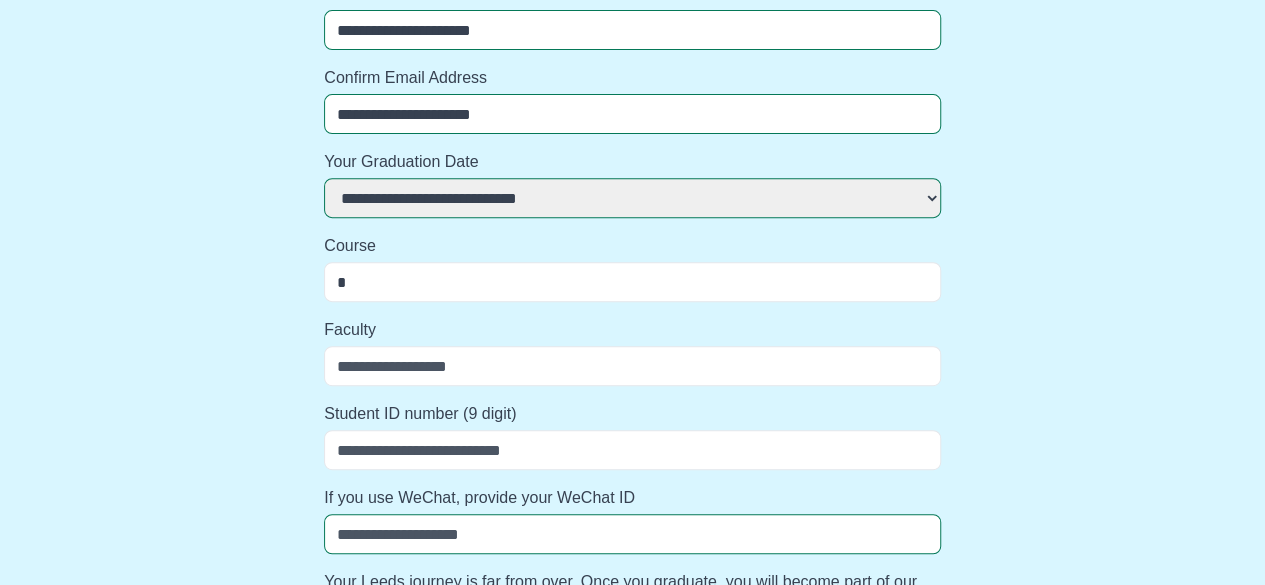 select 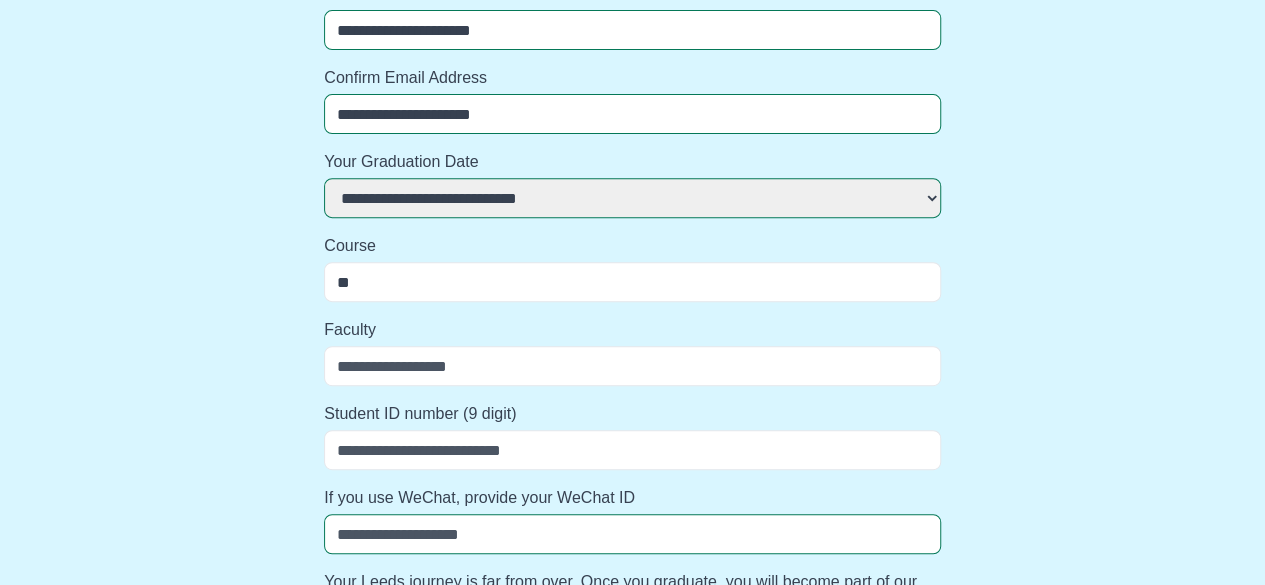 select 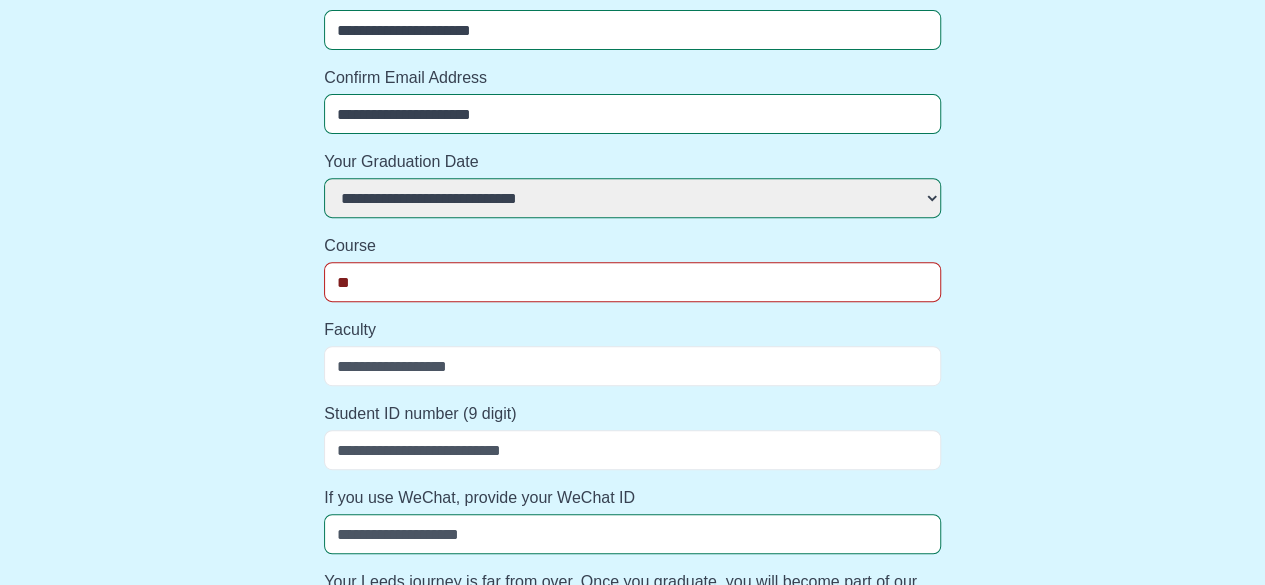 type on "***" 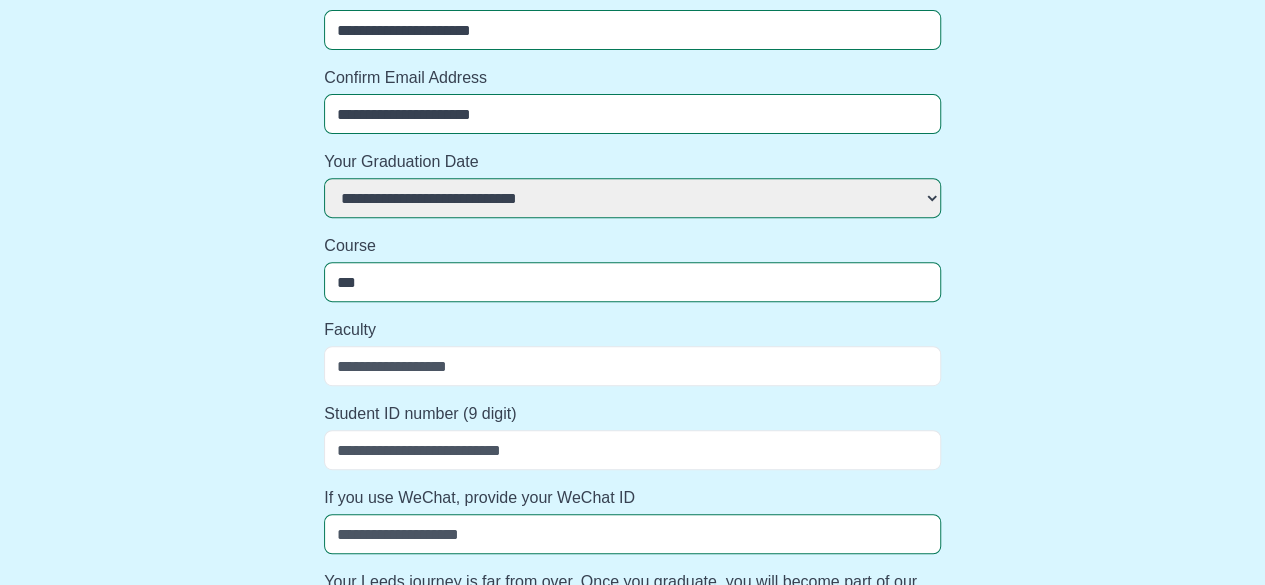 select 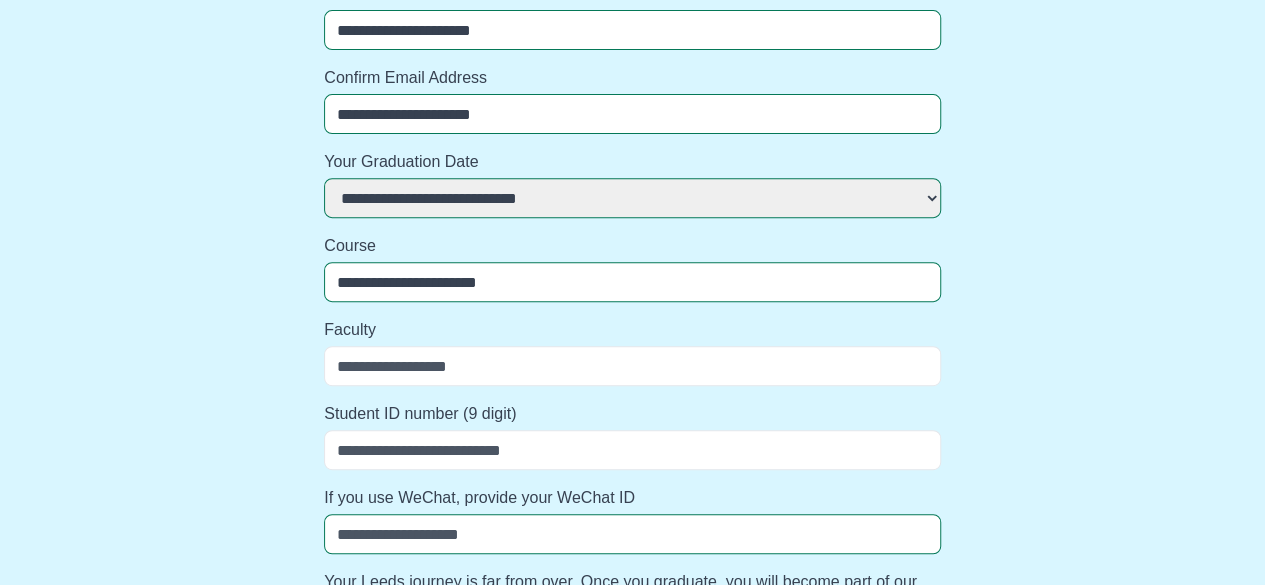 click on "Faculty" at bounding box center [632, 366] 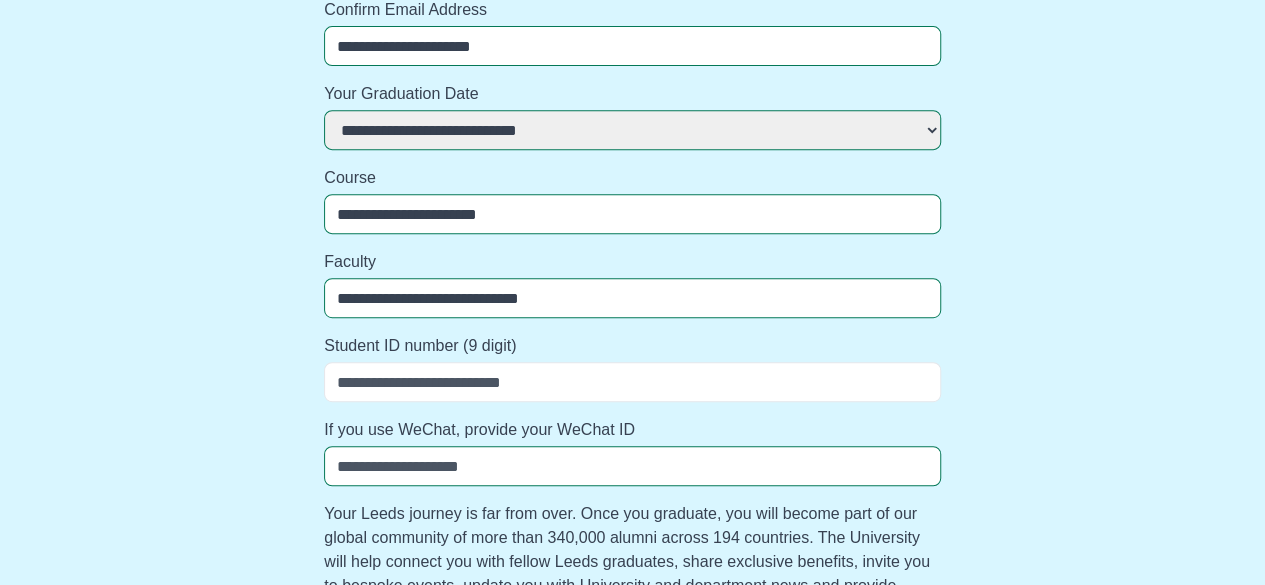 scroll, scrollTop: 400, scrollLeft: 0, axis: vertical 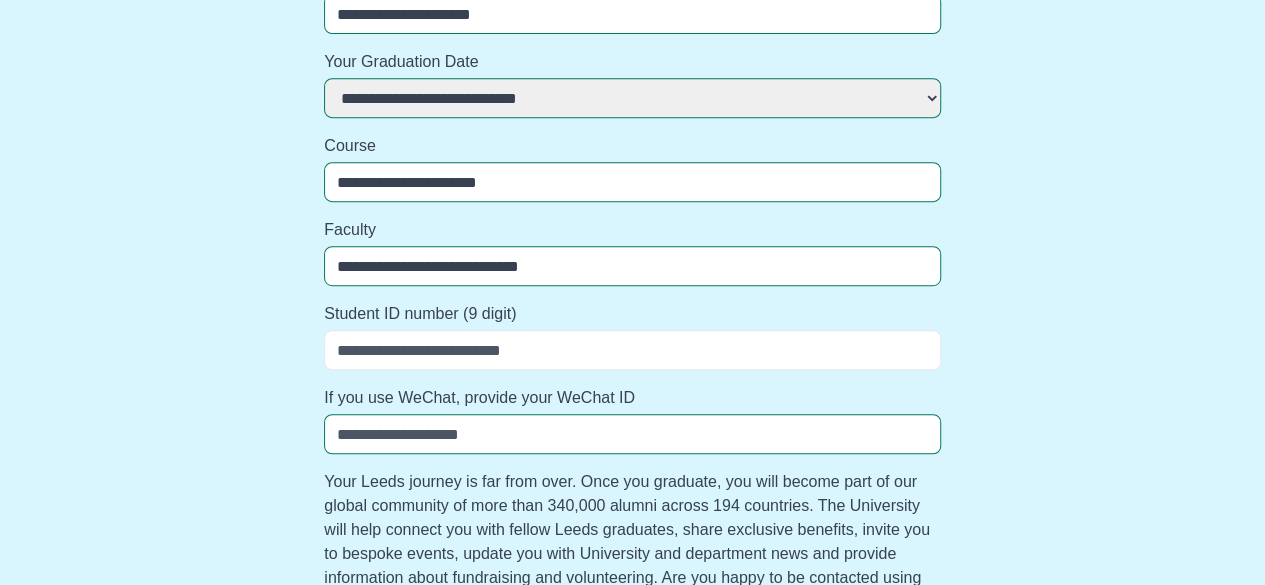 click on "Student ID number (9 digit)" at bounding box center [632, 350] 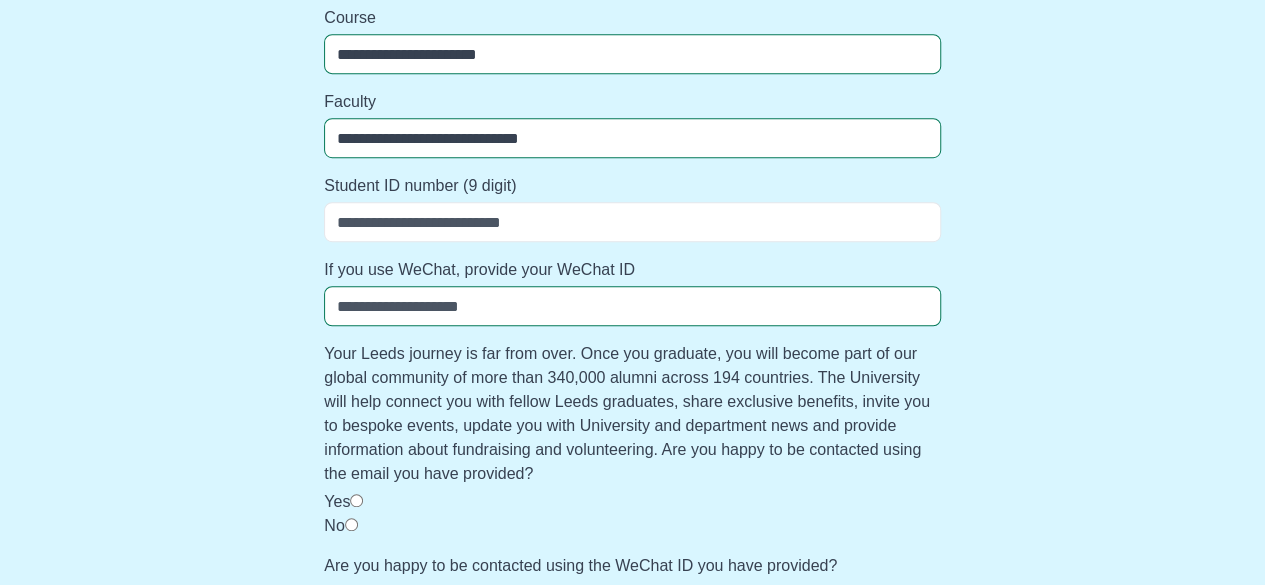 scroll, scrollTop: 500, scrollLeft: 0, axis: vertical 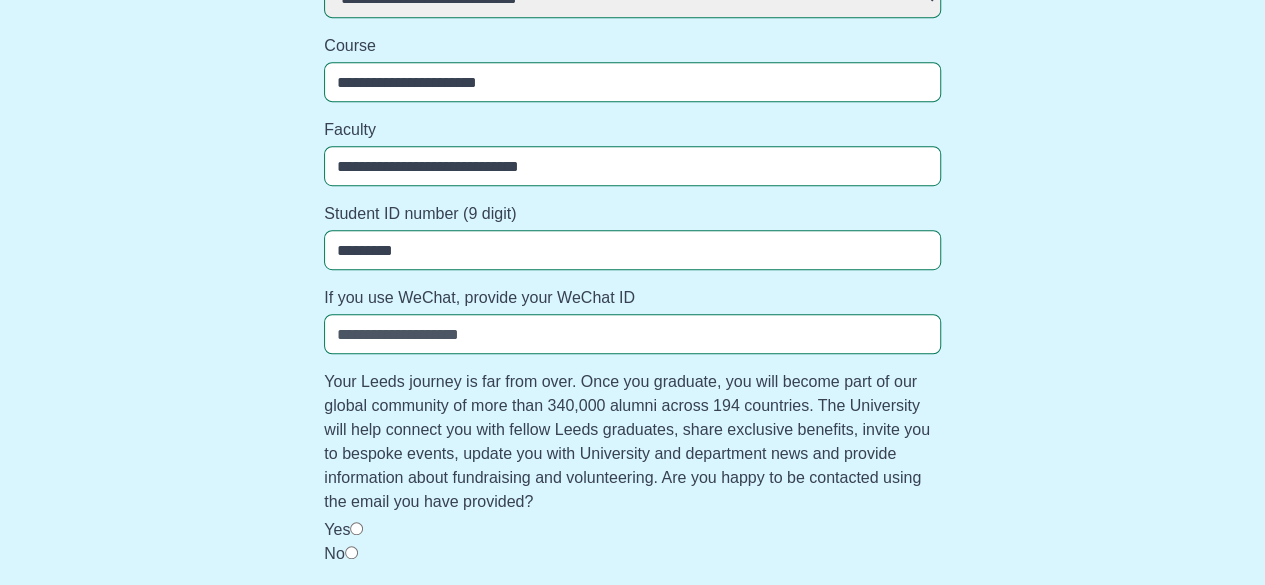 click on "If you use WeChat, provide your WeChat ID" at bounding box center (632, 298) 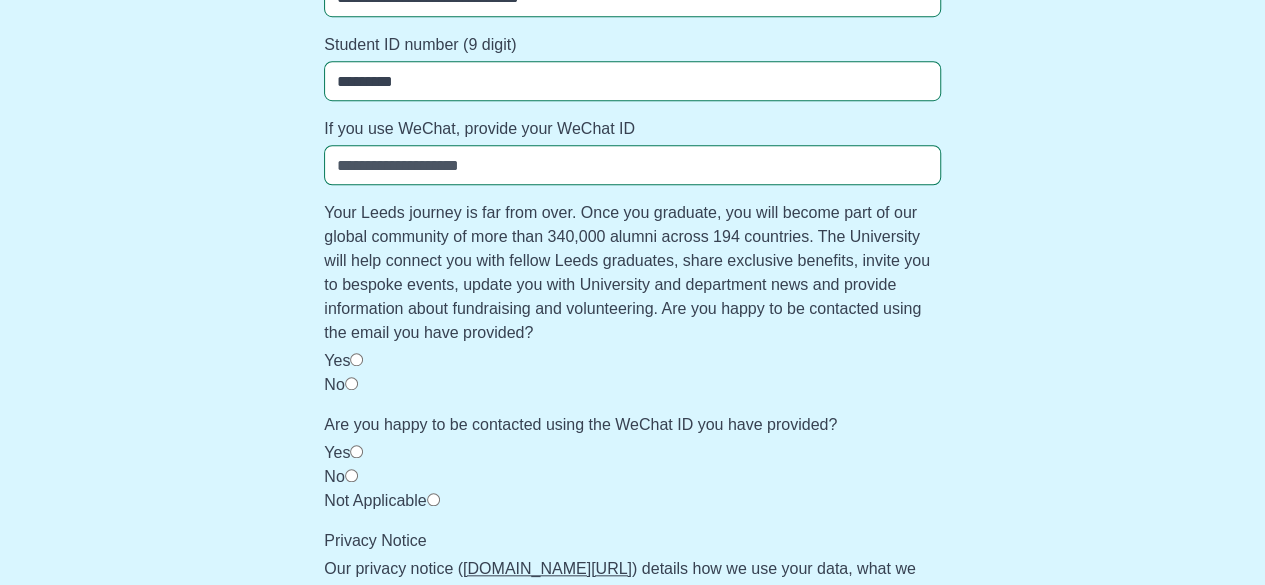scroll, scrollTop: 700, scrollLeft: 0, axis: vertical 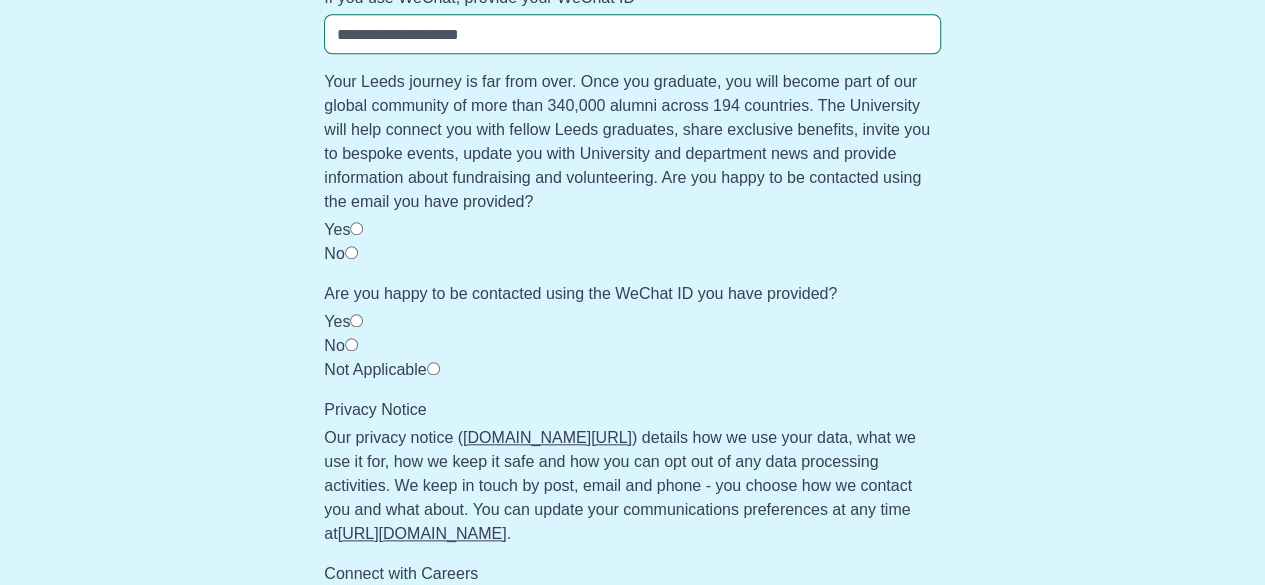 click on "Not Applicable" at bounding box center (375, 369) 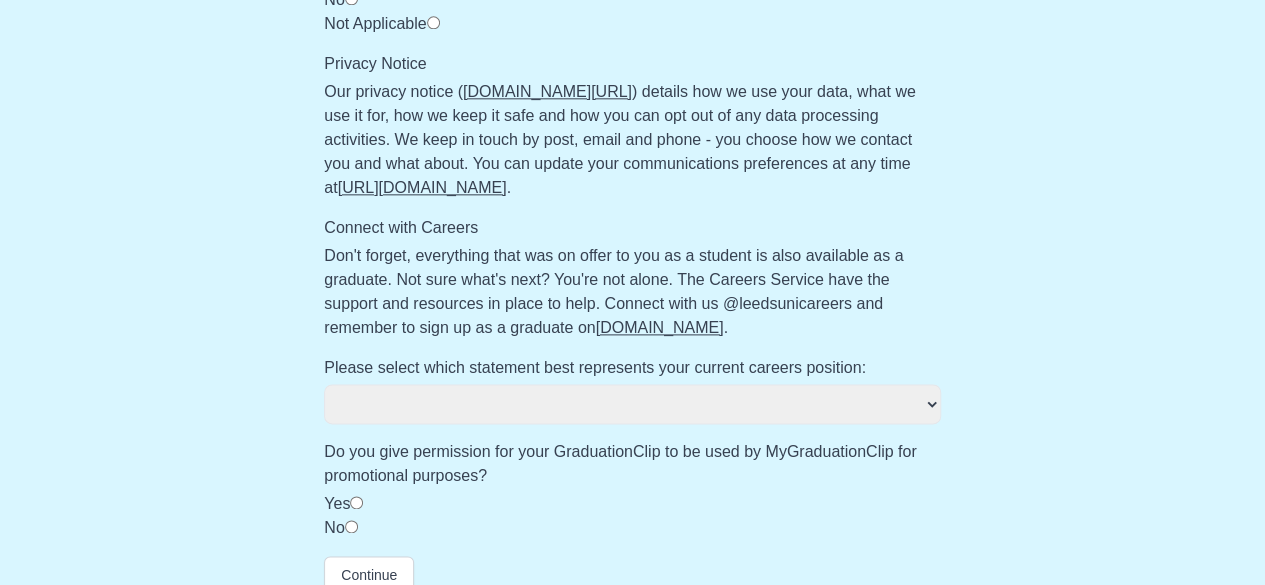 scroll, scrollTop: 1170, scrollLeft: 0, axis: vertical 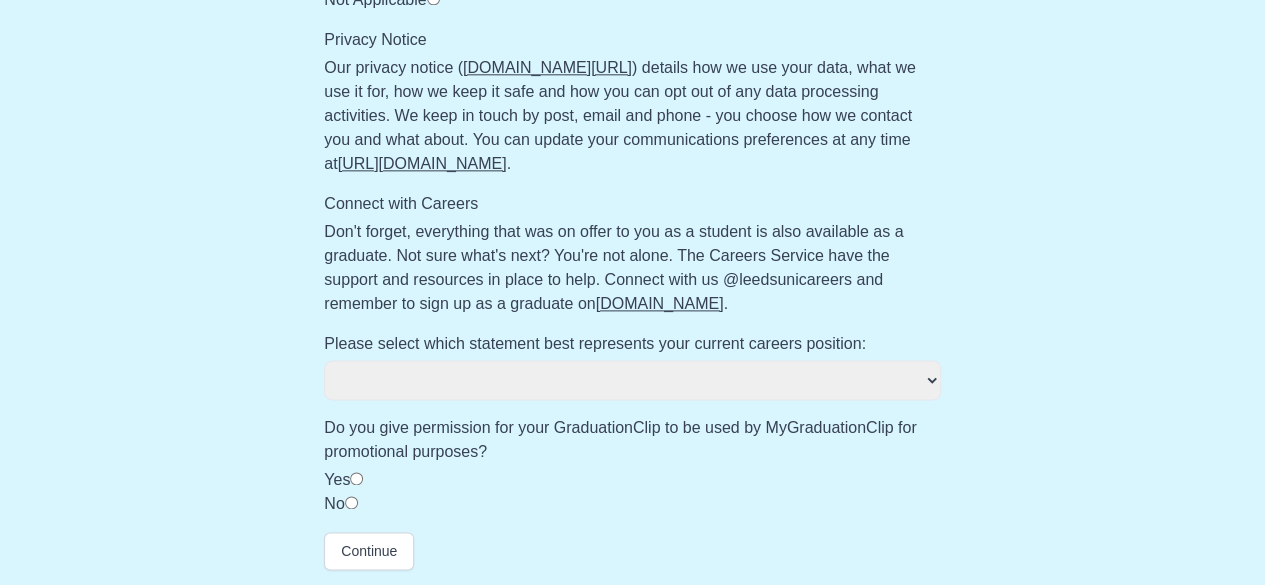click on "**********" at bounding box center (632, 380) 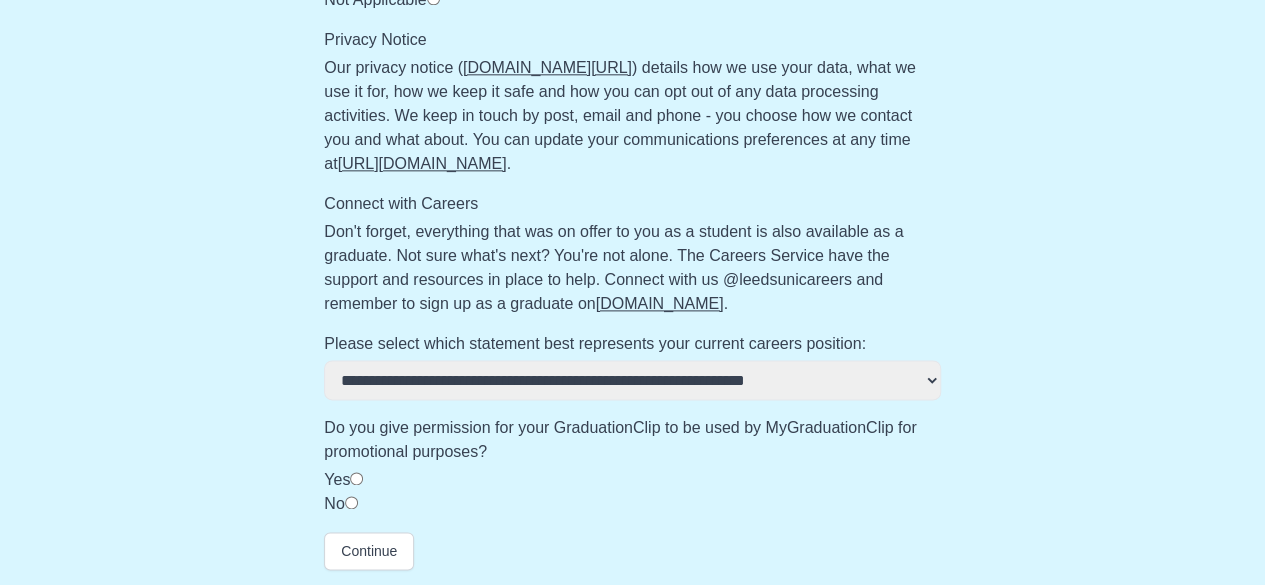 click on "**********" at bounding box center [632, 380] 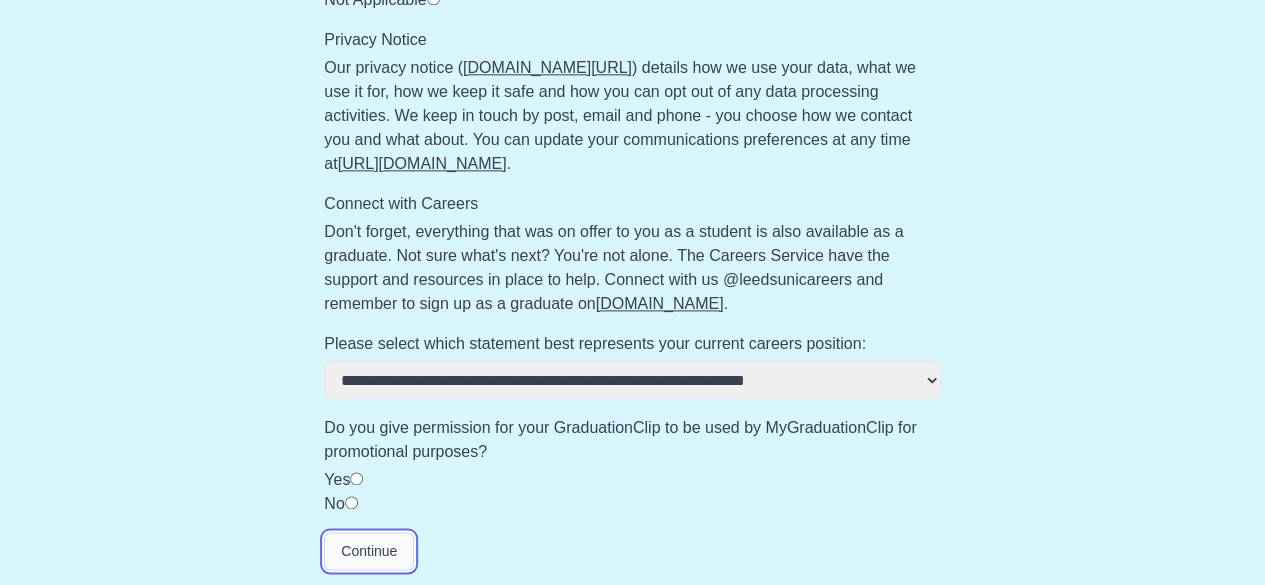 click on "Continue" at bounding box center [369, 551] 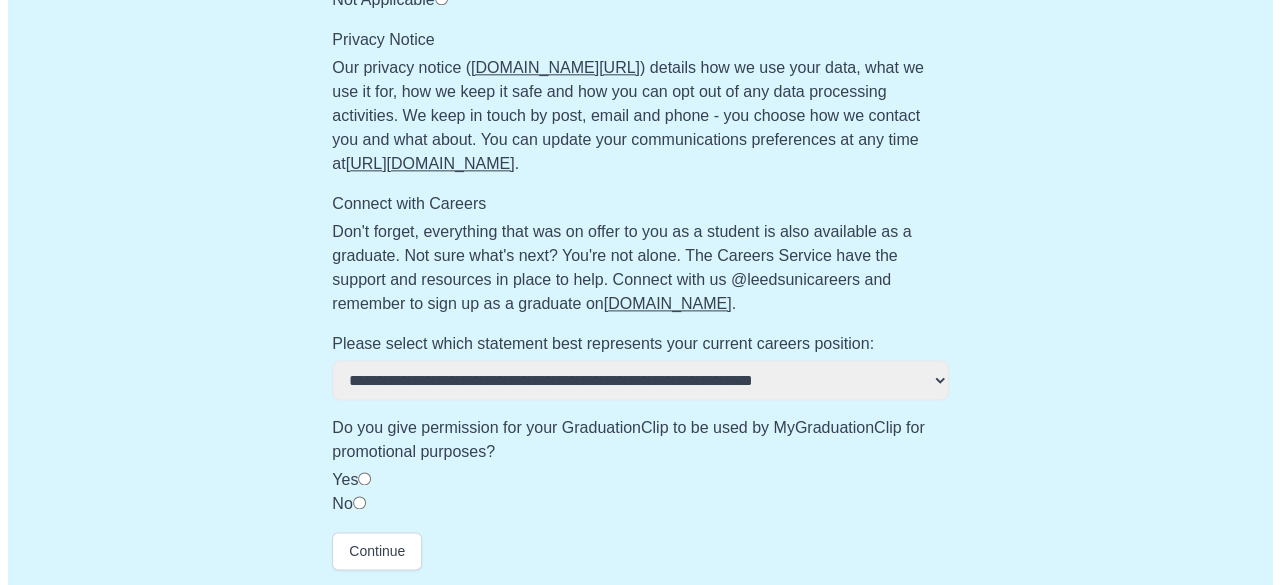 scroll, scrollTop: 0, scrollLeft: 0, axis: both 